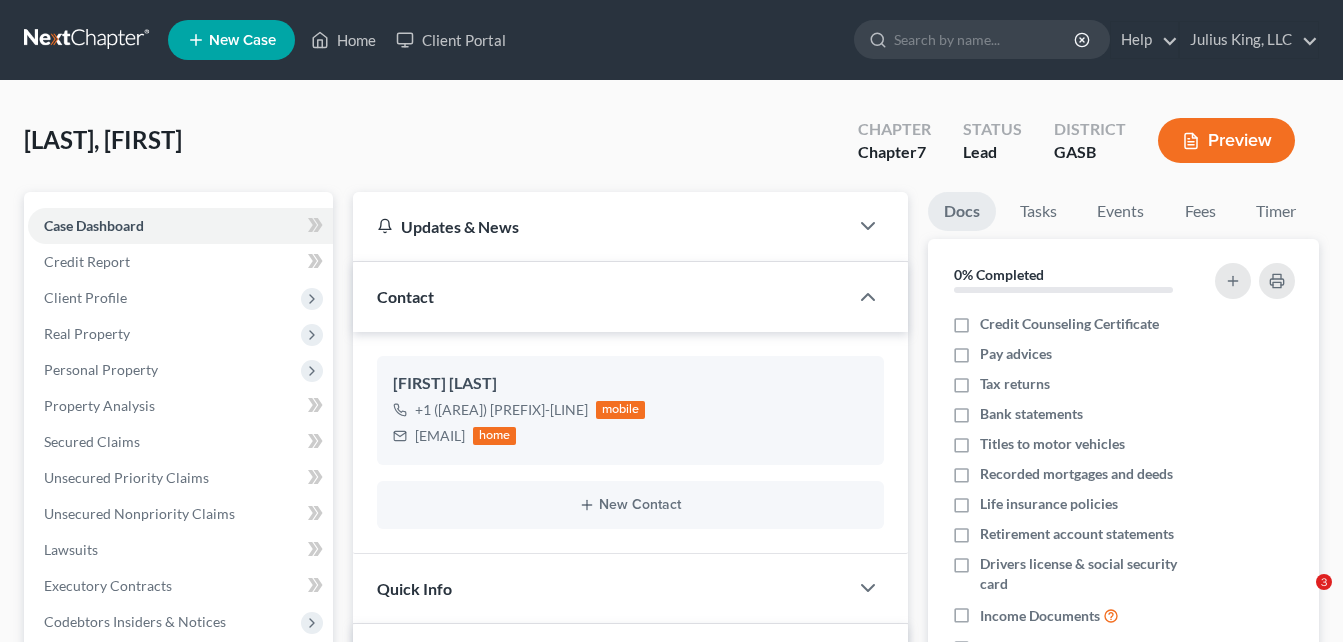 scroll, scrollTop: 0, scrollLeft: 0, axis: both 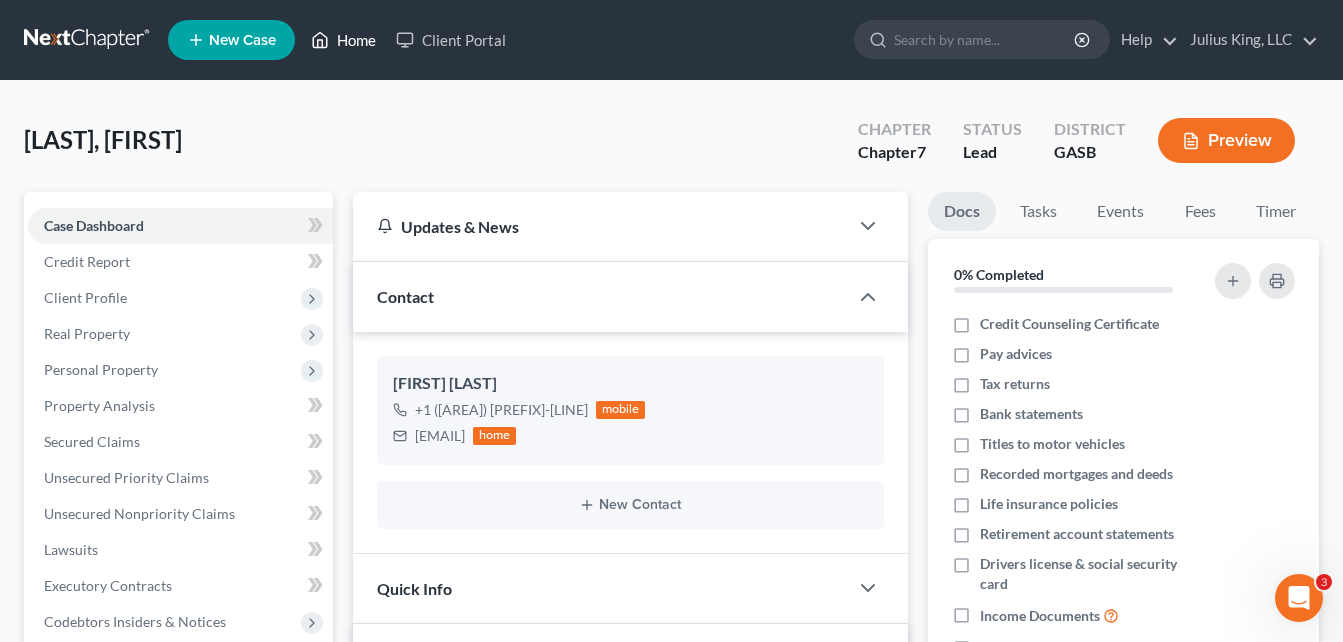 click on "Home" at bounding box center [343, 40] 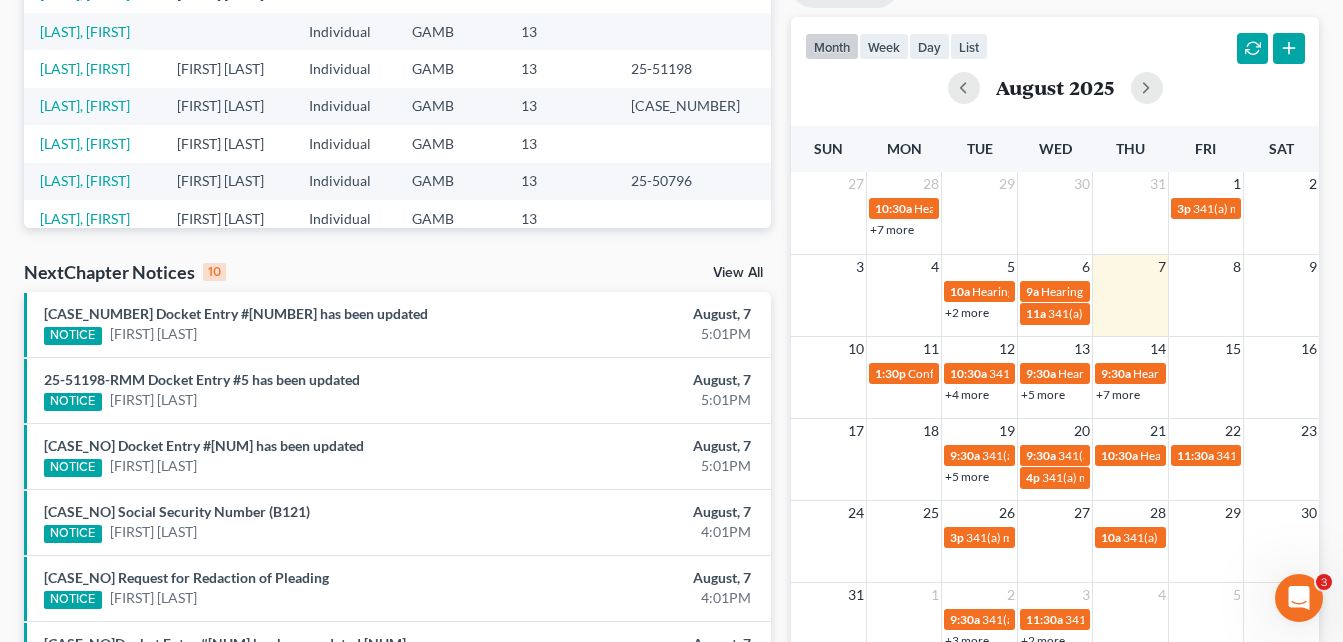 scroll, scrollTop: 400, scrollLeft: 0, axis: vertical 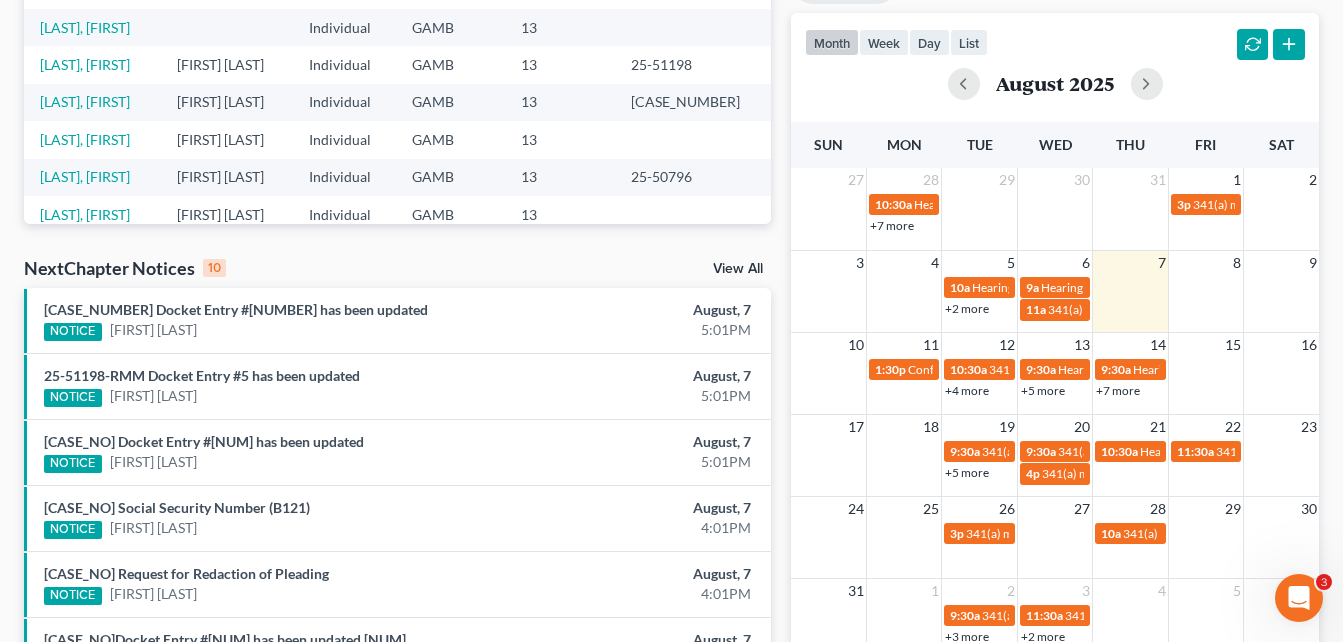 click on "month week day list     August 2025" at bounding box center [1055, 61] 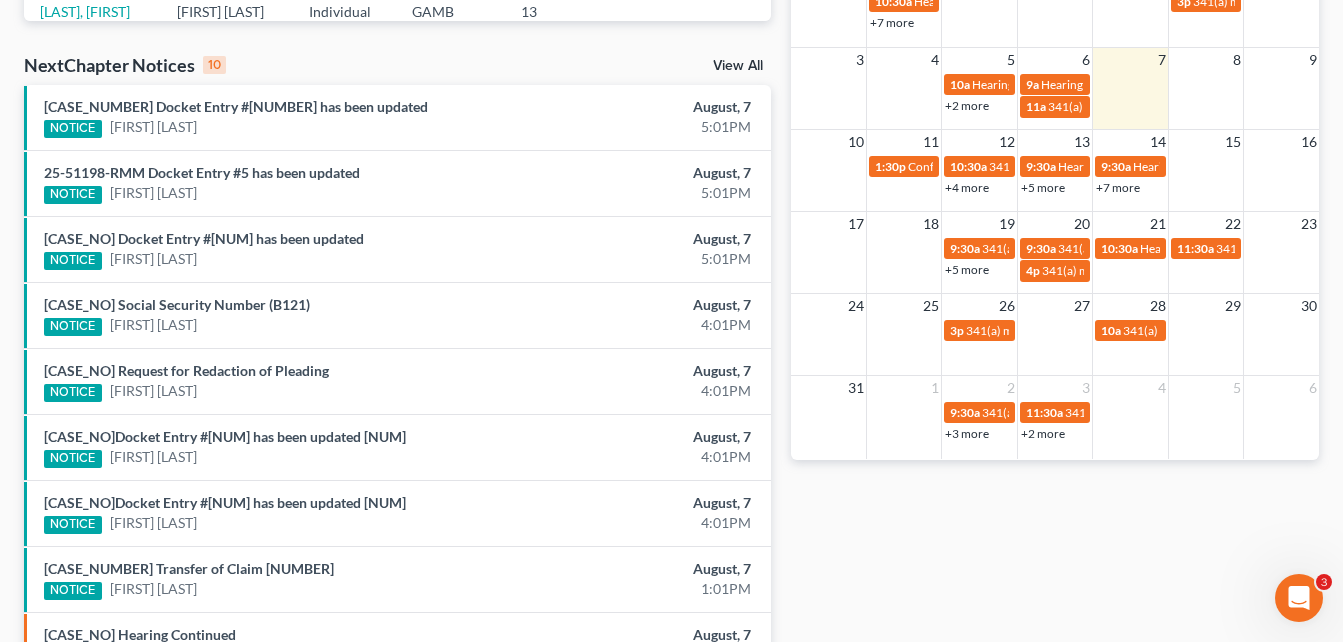 scroll, scrollTop: 600, scrollLeft: 0, axis: vertical 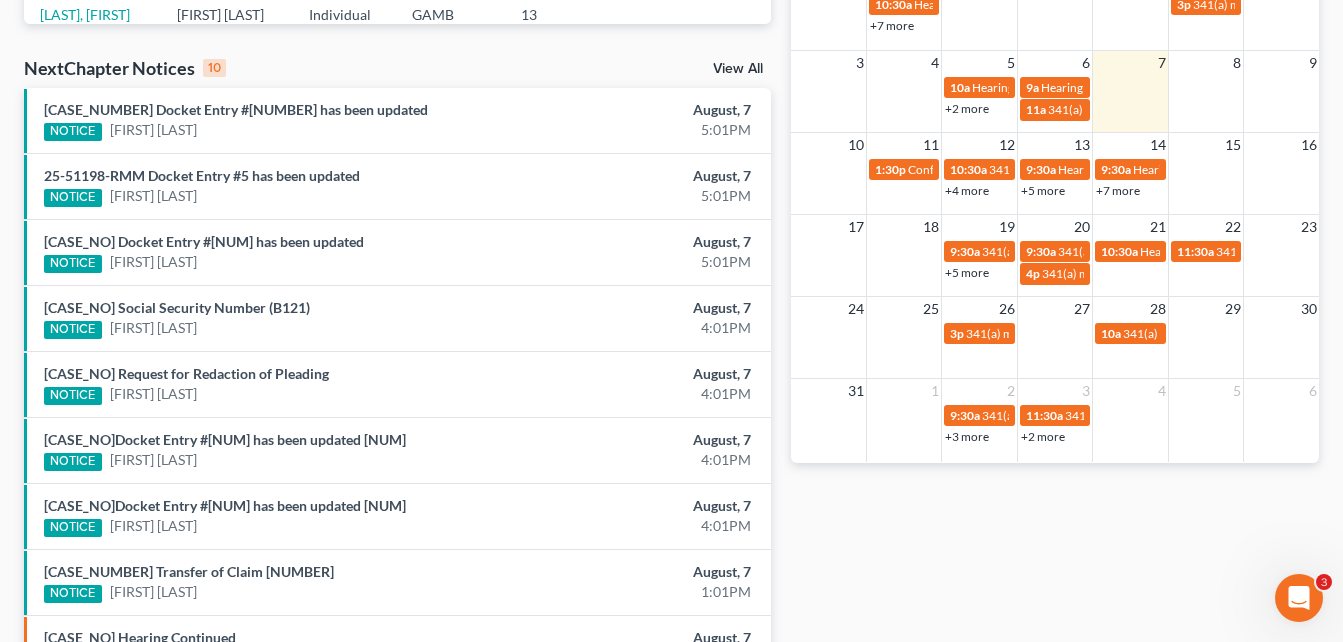 click on "+4 more" at bounding box center [967, 190] 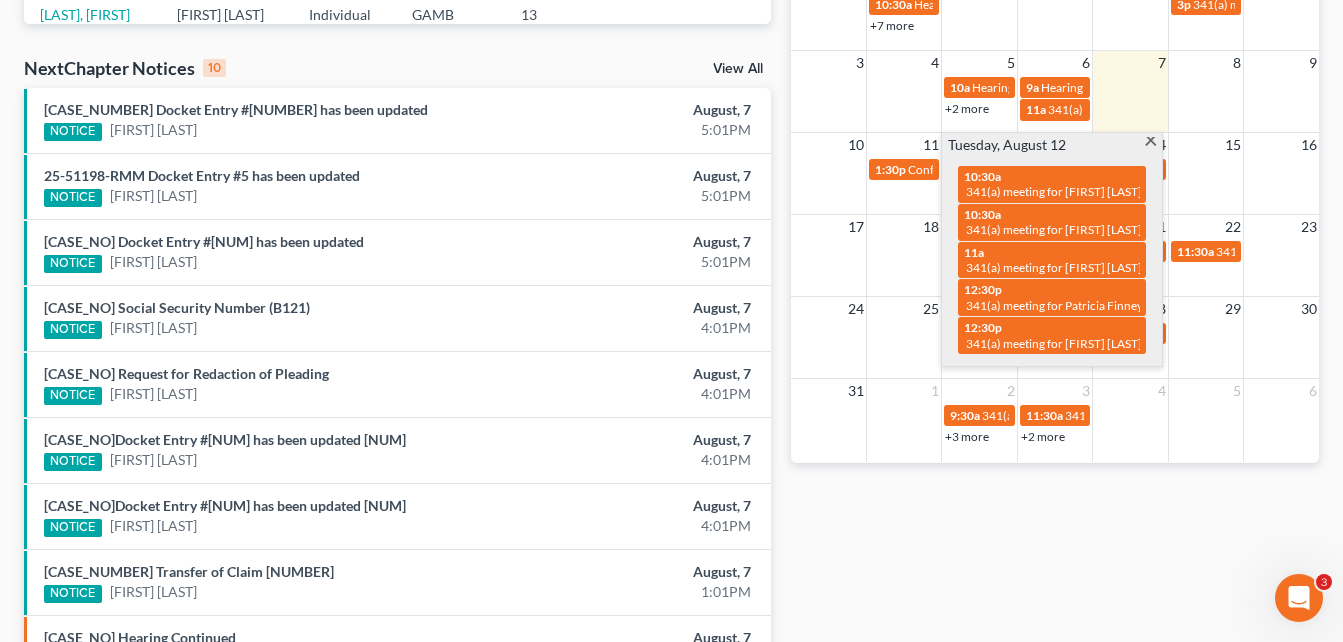 click at bounding box center [1150, 143] 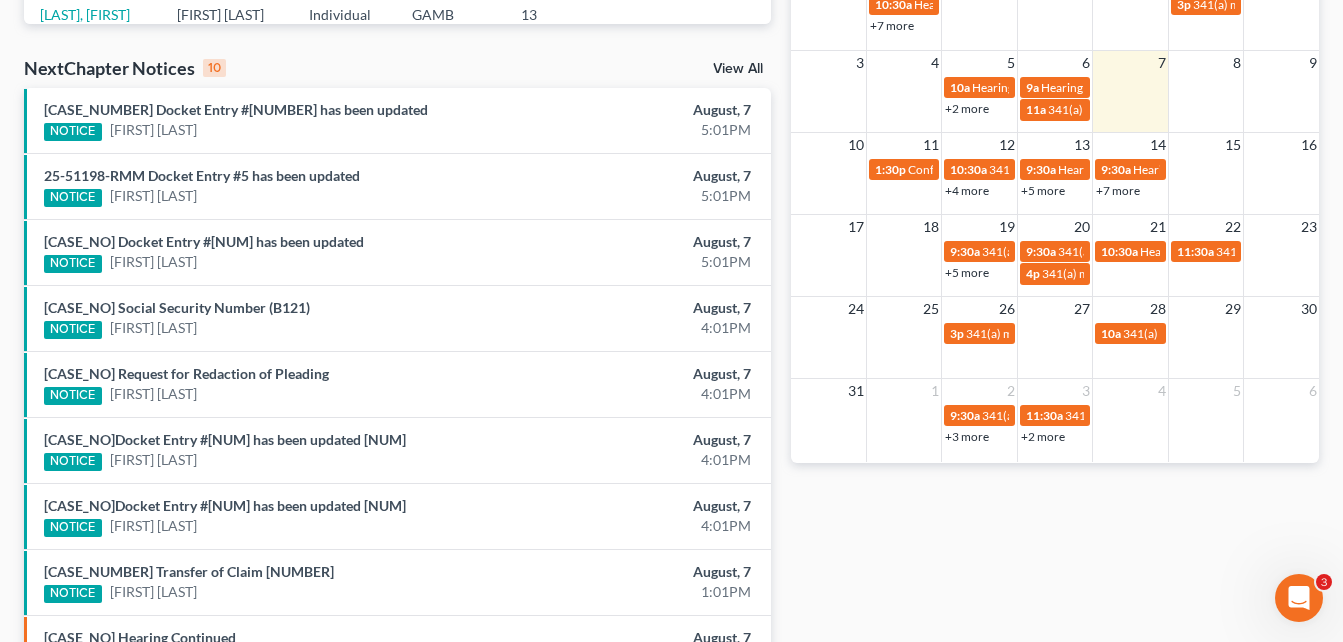 click on "Recent Cases 15         View All
Name
unfold_more
expand_more
expand_less
Attorney
unfold_more
expand_more
expand_less
Type
unfold_more
expand_more
expand_less
District
unfold_more
expand_more
expand_less
Chapter
unfold_more
expand_more
expand_less
Case No
unfold_more
expand_more
expand_less
Prefix
unfold_more
expand_more
expand_less
[LAST], [FIRST] [MIDDLE] [ATTORNEY] [TYPE] [DISTRICT] [CHAPTER] [CASE_NO] [PREFIX] [LAST], [FIRST] [ATTORNEY] [TYPE] [DISTRICT] [CHAPTER] [CASE_NO] [PREFIX] [LAST], [FIRST] [TYPE] [ATTORNEY] [DISTRICT] [CHAPTER] [CASE_NO] [PREFIX] [LAST], [FIRST] [ATTORNEY] [TYPE] [DISTRICT] [CHAPTER] [CASE_NO] [PREFIX] [LAST], [FIRST] [ATTORNEY] [TYPE] [DISTRICT] [CHAPTER] [CASE_NO] [PREFIX] [LAST], [FIRST] [ATTORNEY] [TYPE] [DISTRICT] [CHAPTER] [CASE_NO] [PREFIX] [LAST], [FIRST] [TYPE] [DISTRICT] [CHAPTER] [CASE_NO] [PREFIX] [LAST], [FIRST] [ATTORNEY] [TYPE] [DISTRICT] [CHAPTER] [CASE_NO] [PREFIX] [LAST], [FIRST] [ATTORNEY] [TYPE] [DISTRICT] [CHAPTER] [CASE_NO] [PREFIX] [LAST], [FIRST] [ATTORNEY] [TYPE] [DISTRICT] [CHAPTER] [CASE_NO] [PREFIX]" at bounding box center [397, 142] 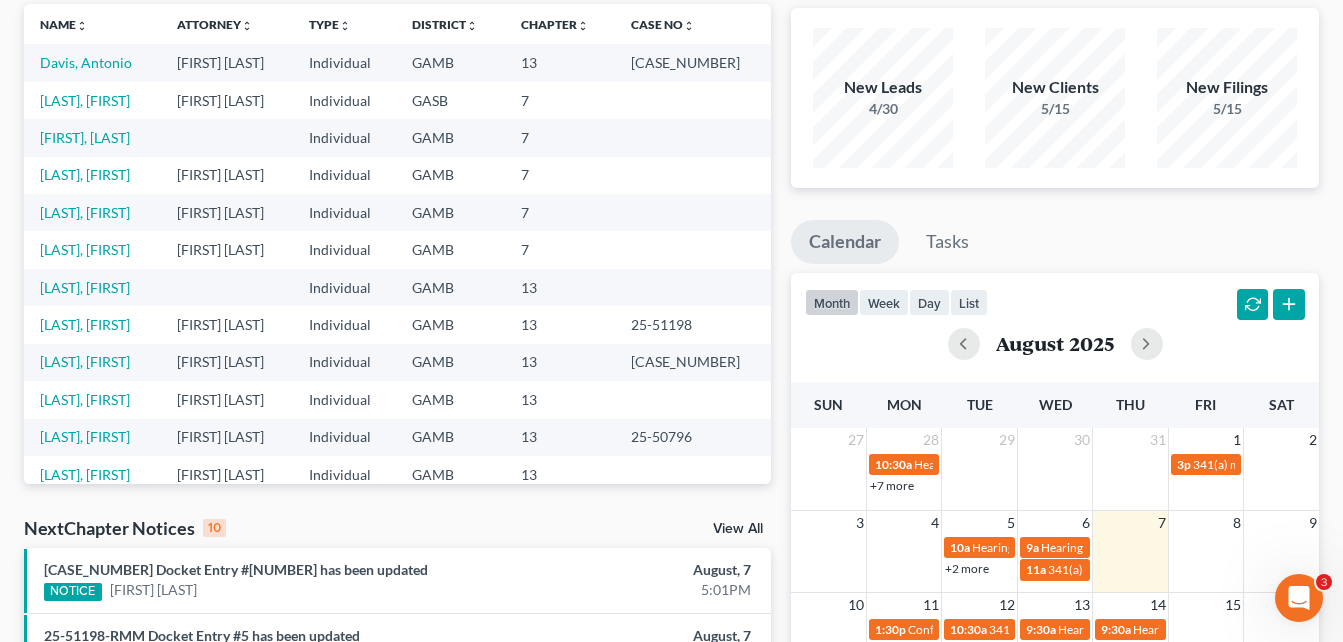 scroll, scrollTop: 0, scrollLeft: 0, axis: both 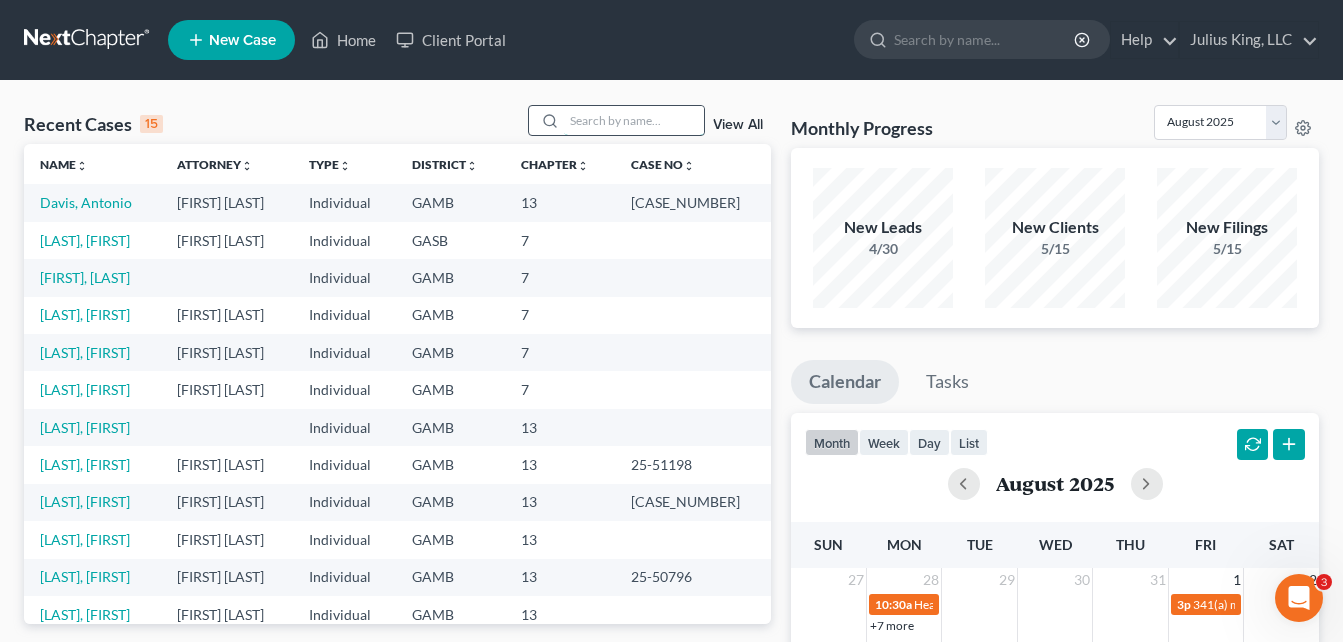 click at bounding box center (634, 120) 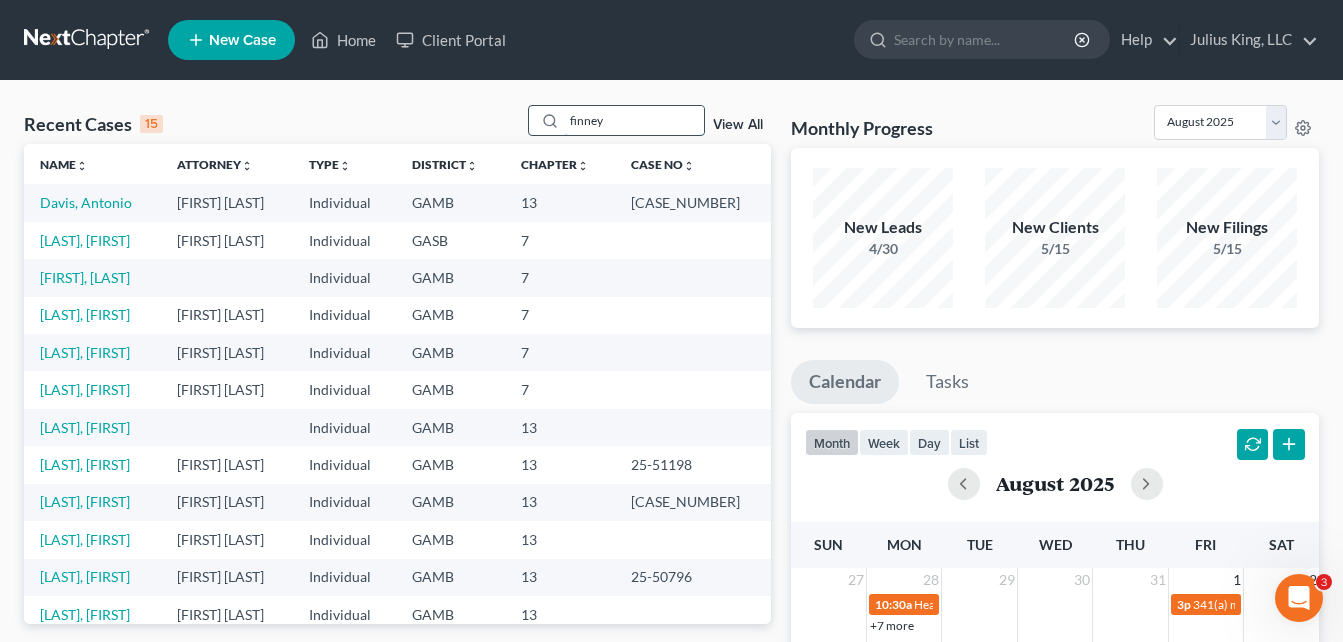 type on "finney" 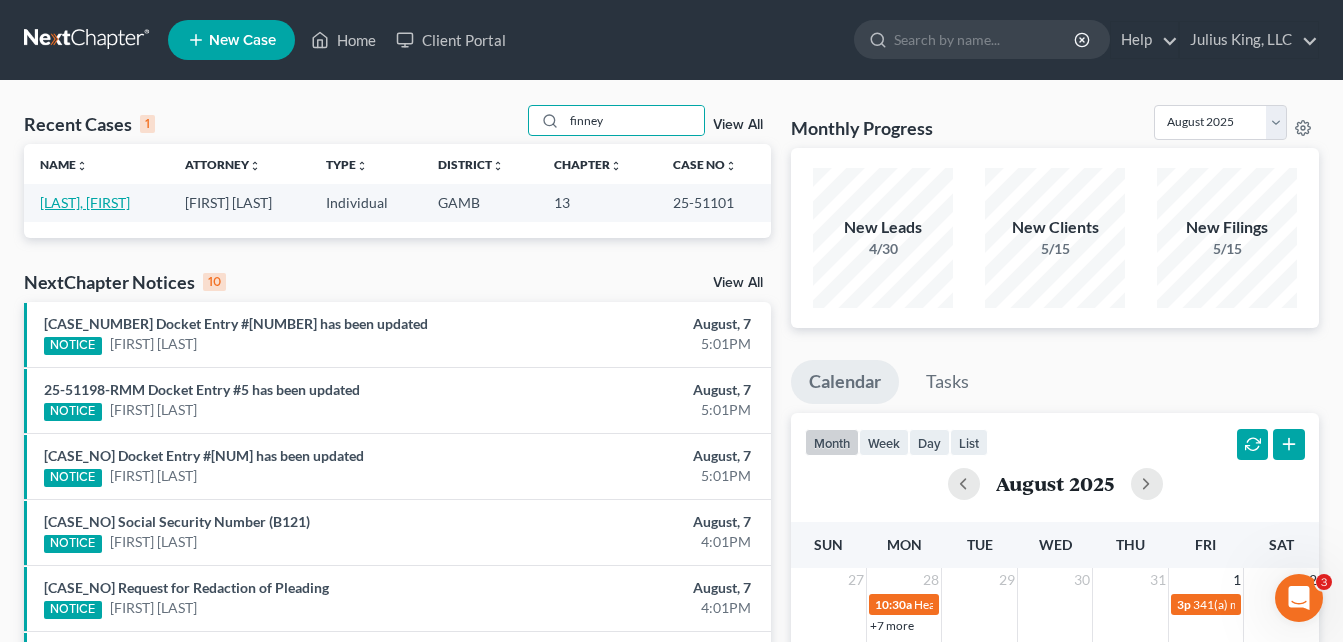 click on "[LAST], [FIRST]" at bounding box center (85, 202) 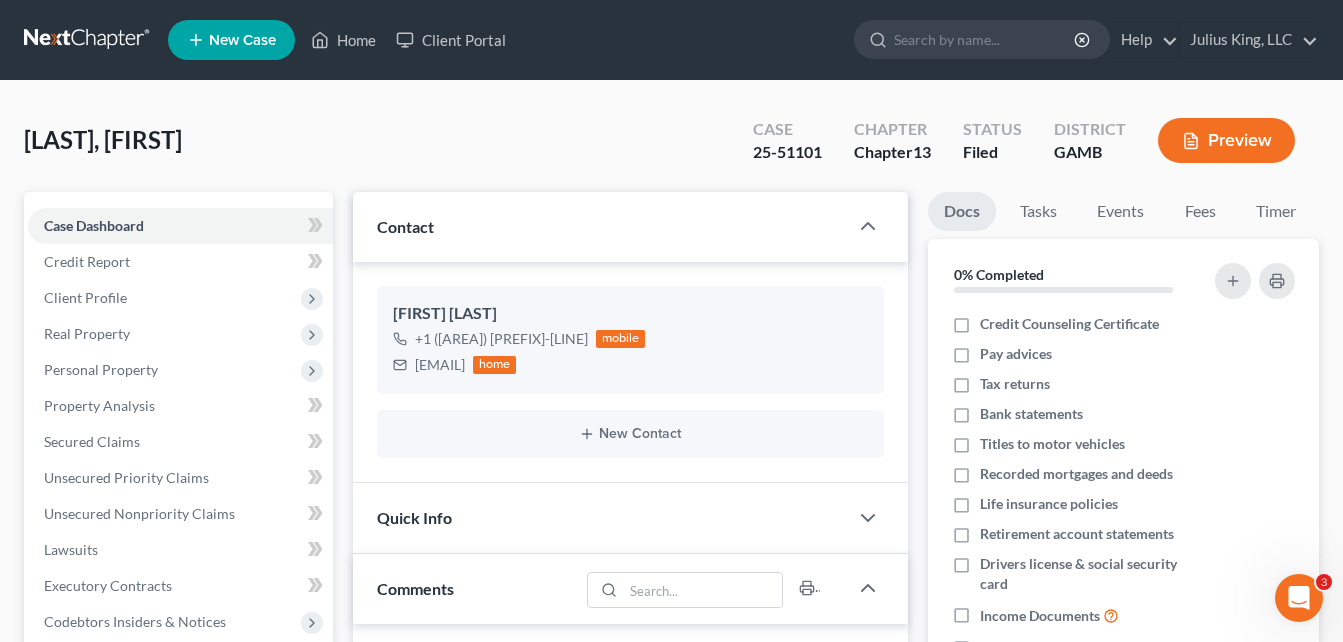 scroll, scrollTop: 34, scrollLeft: 0, axis: vertical 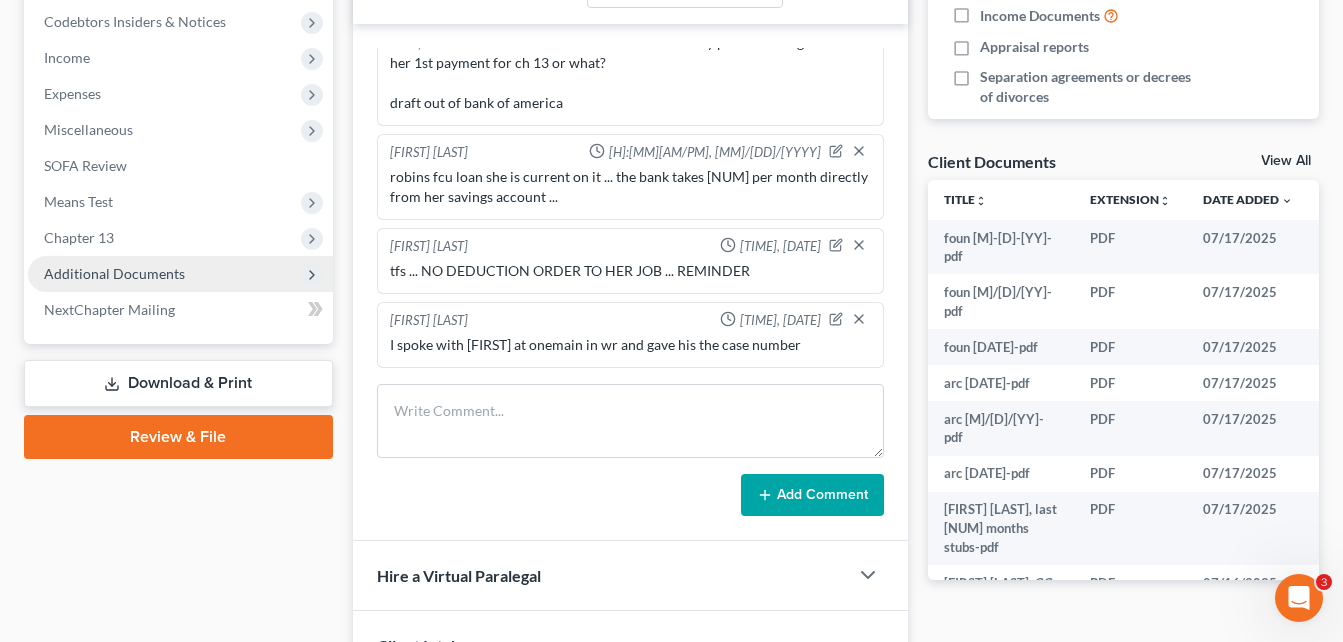 click on "Additional Documents" at bounding box center (114, 273) 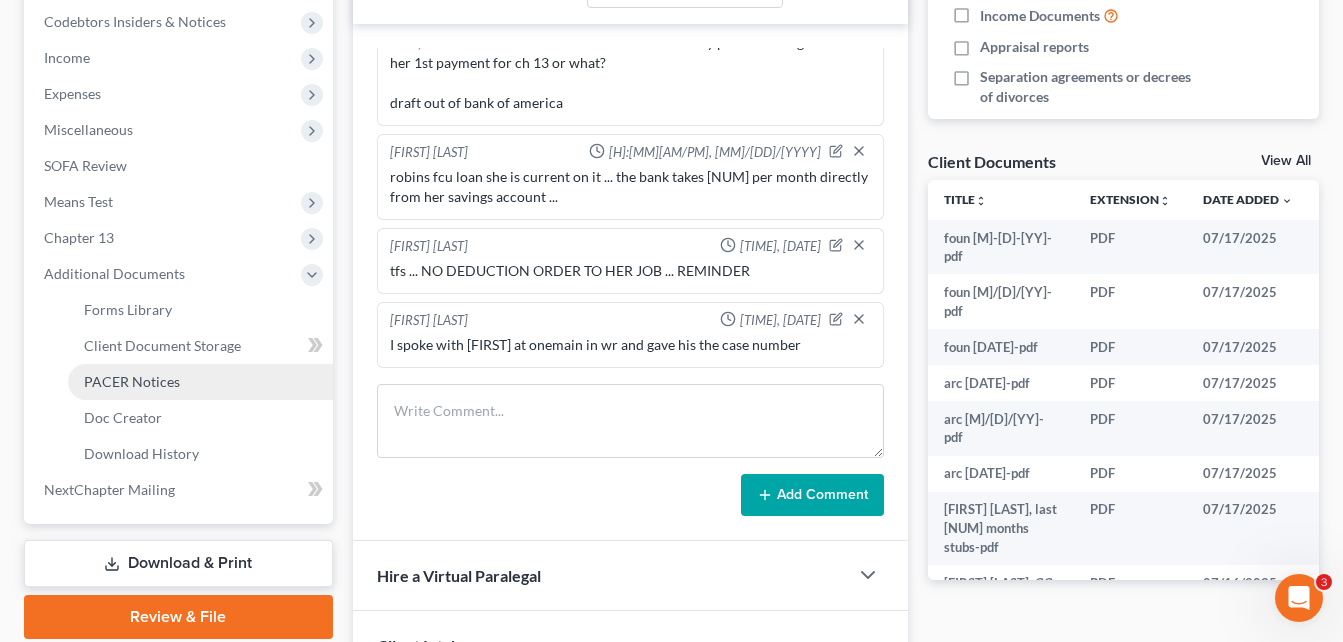 click on "PACER Notices" at bounding box center [132, 381] 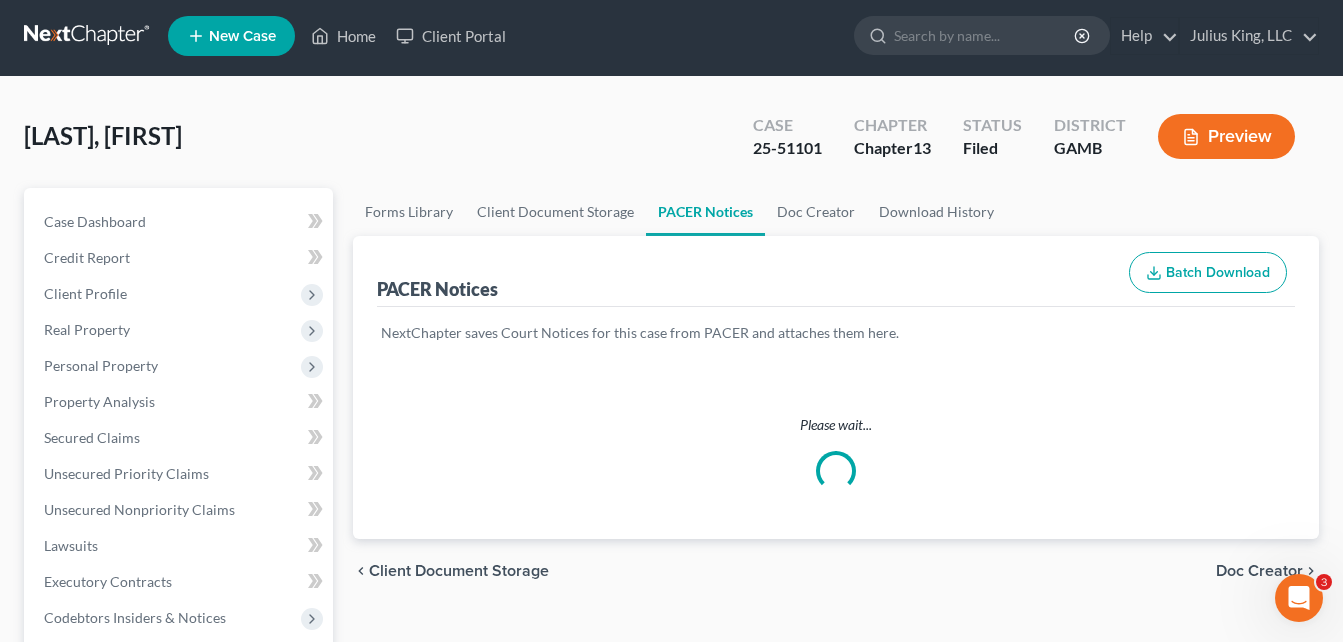 scroll, scrollTop: 0, scrollLeft: 0, axis: both 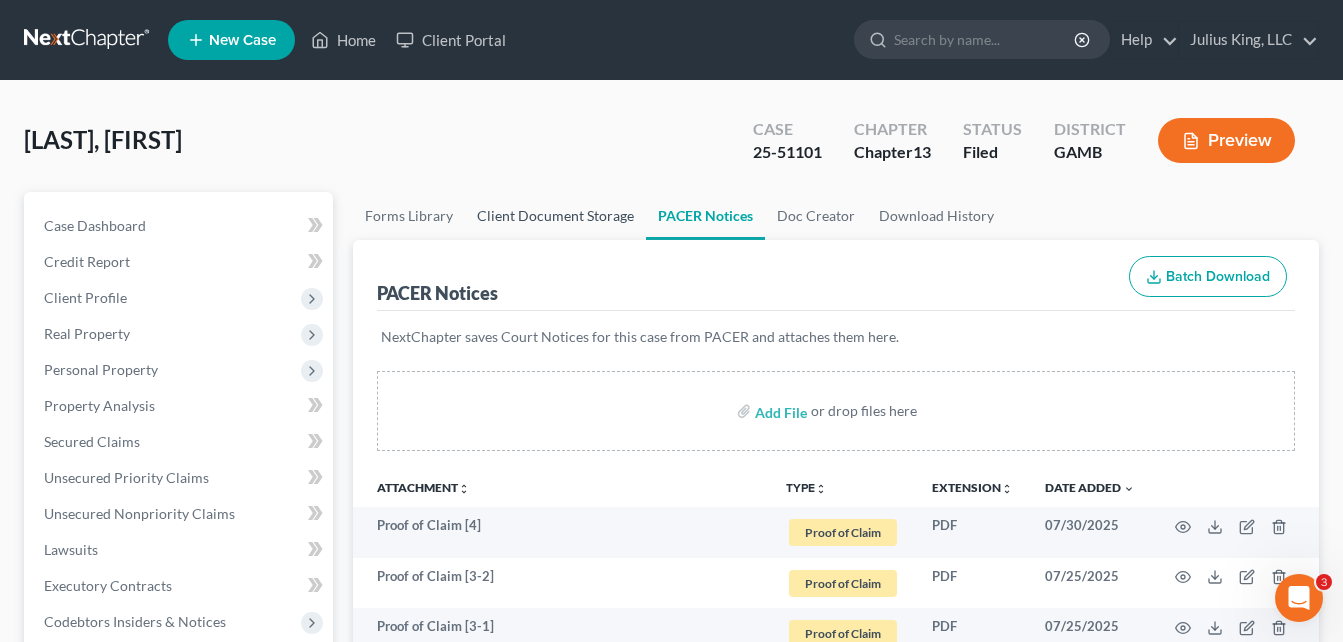 click on "Client Document Storage" at bounding box center (555, 216) 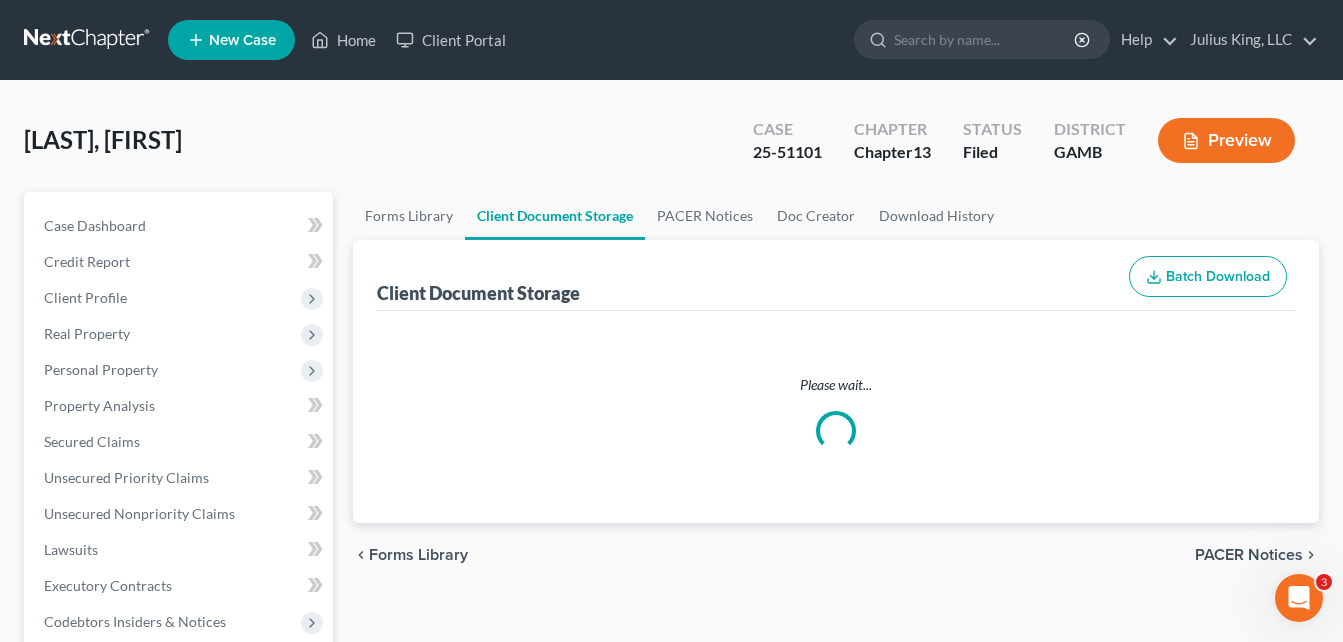 select on "12" 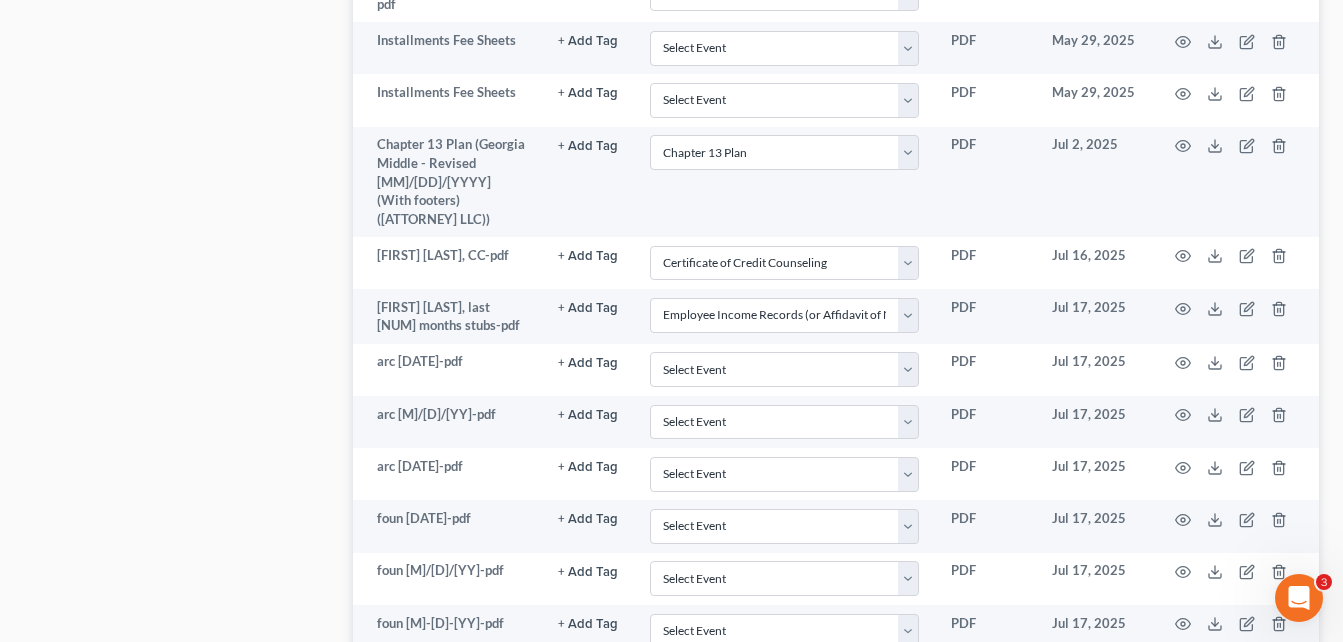 scroll, scrollTop: 2040, scrollLeft: 0, axis: vertical 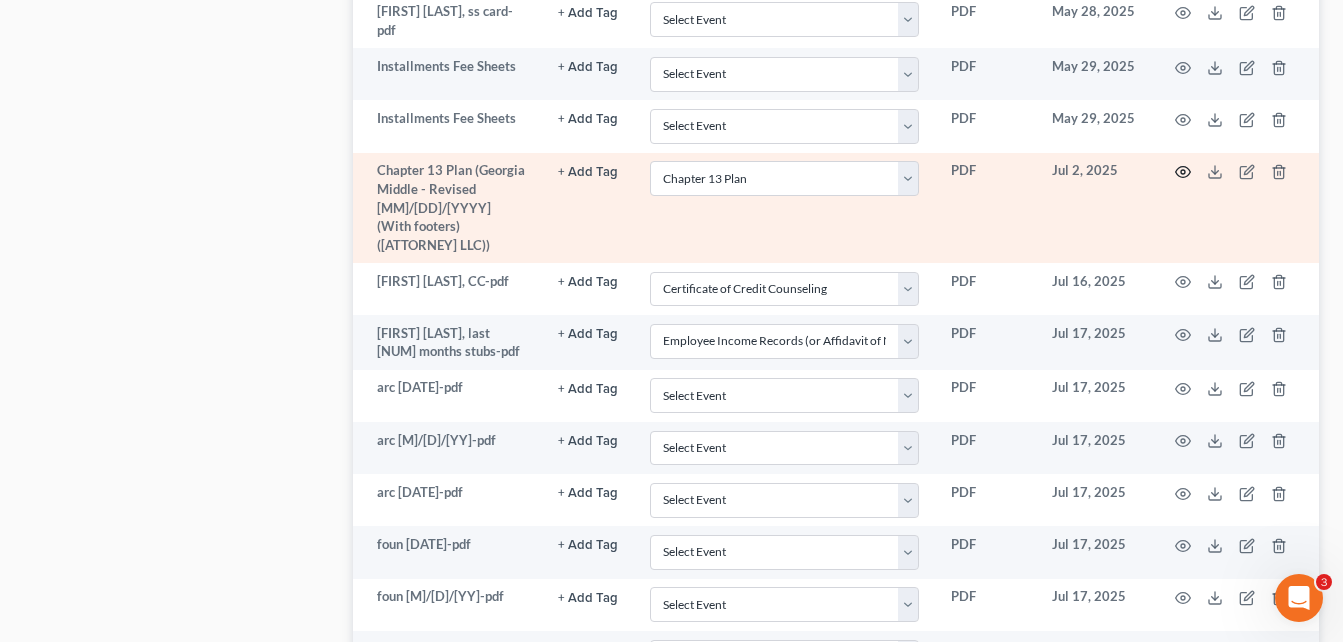 click 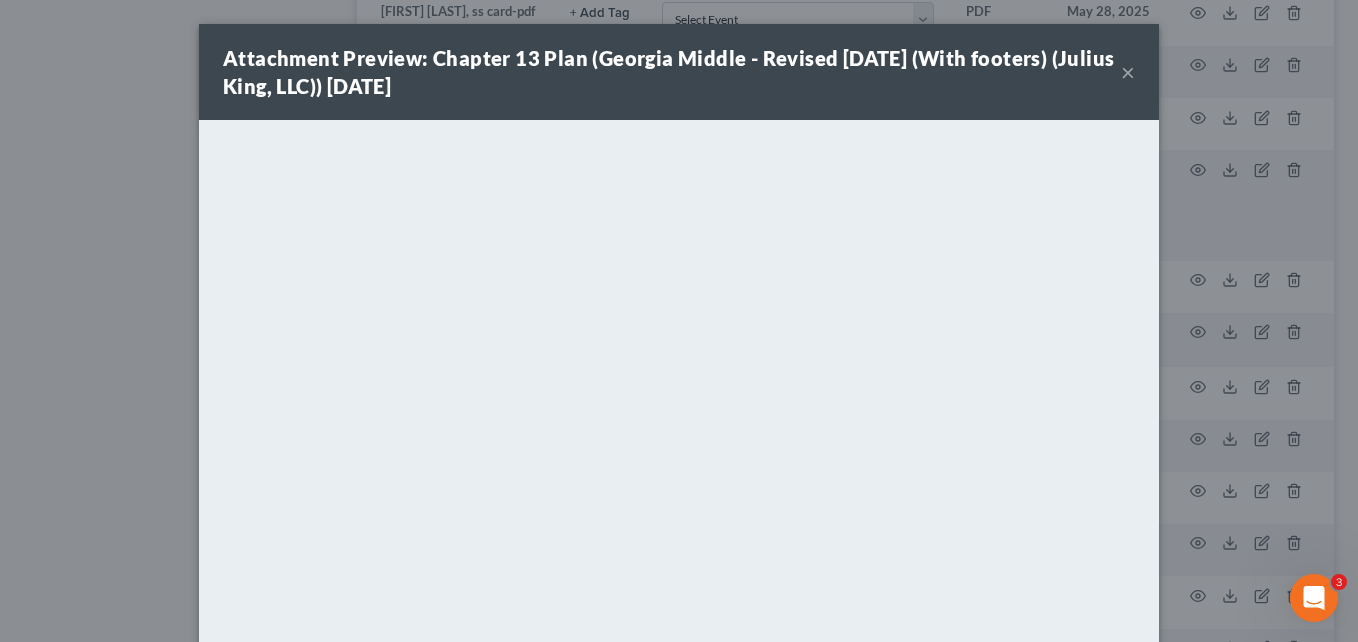 click on "×" at bounding box center [1128, 72] 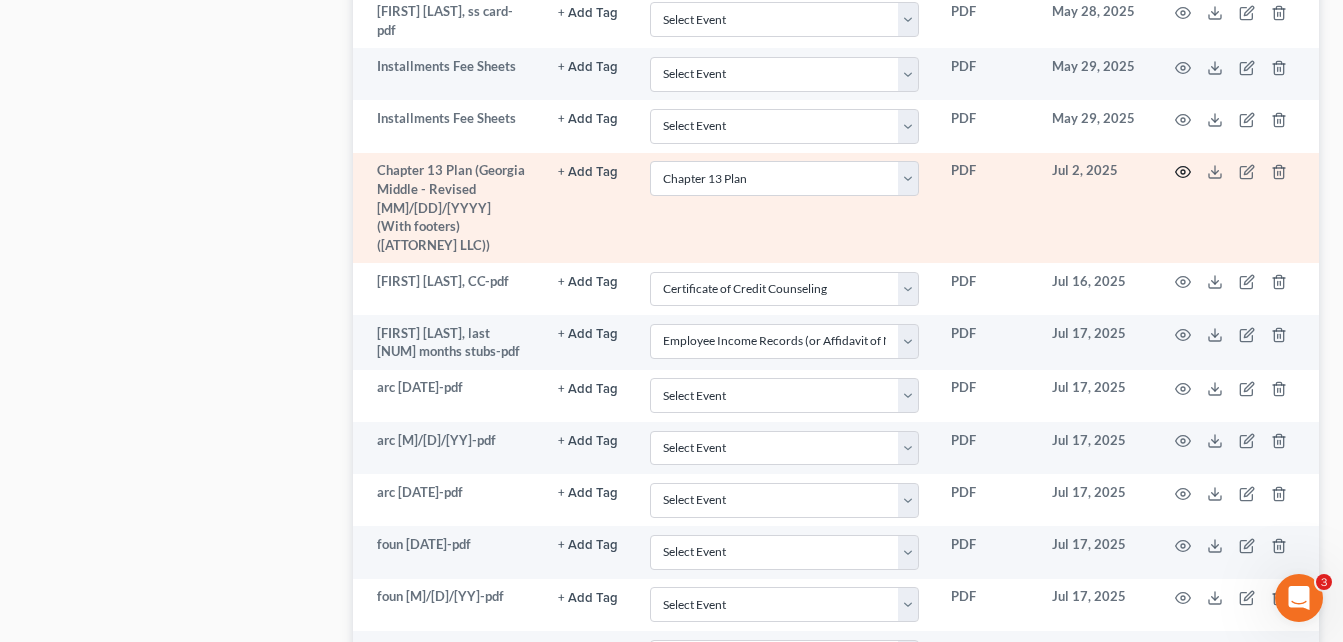 click 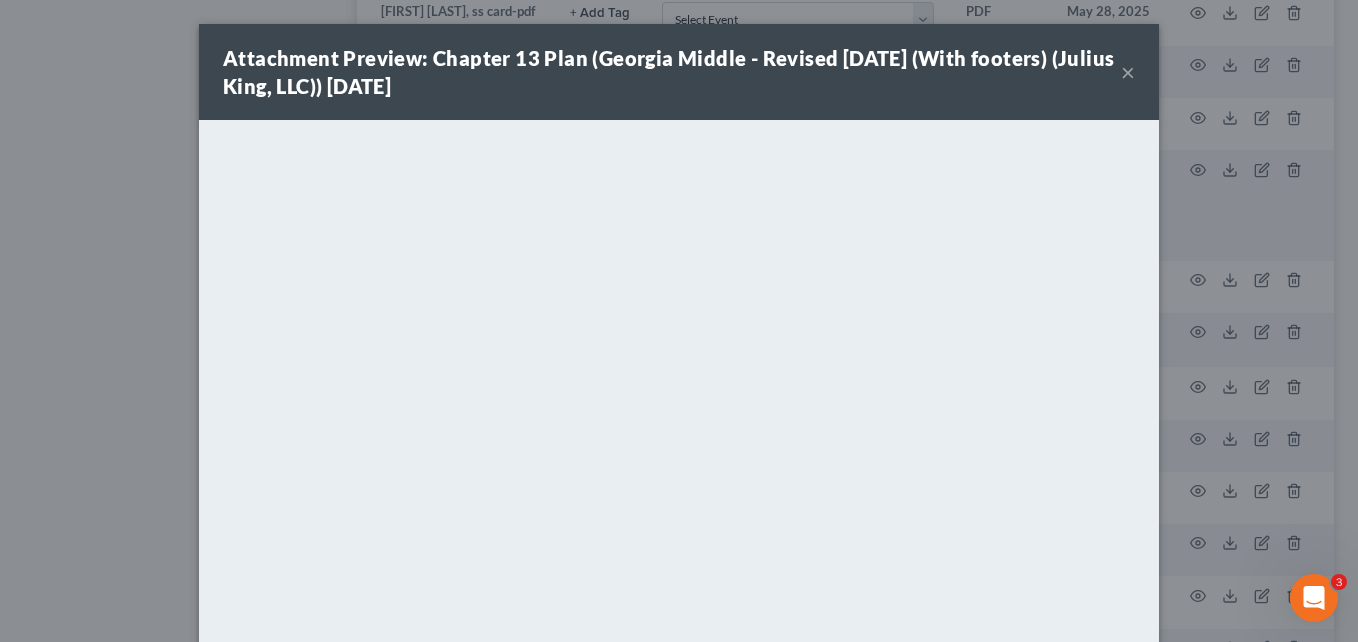 click on "×" at bounding box center [1128, 72] 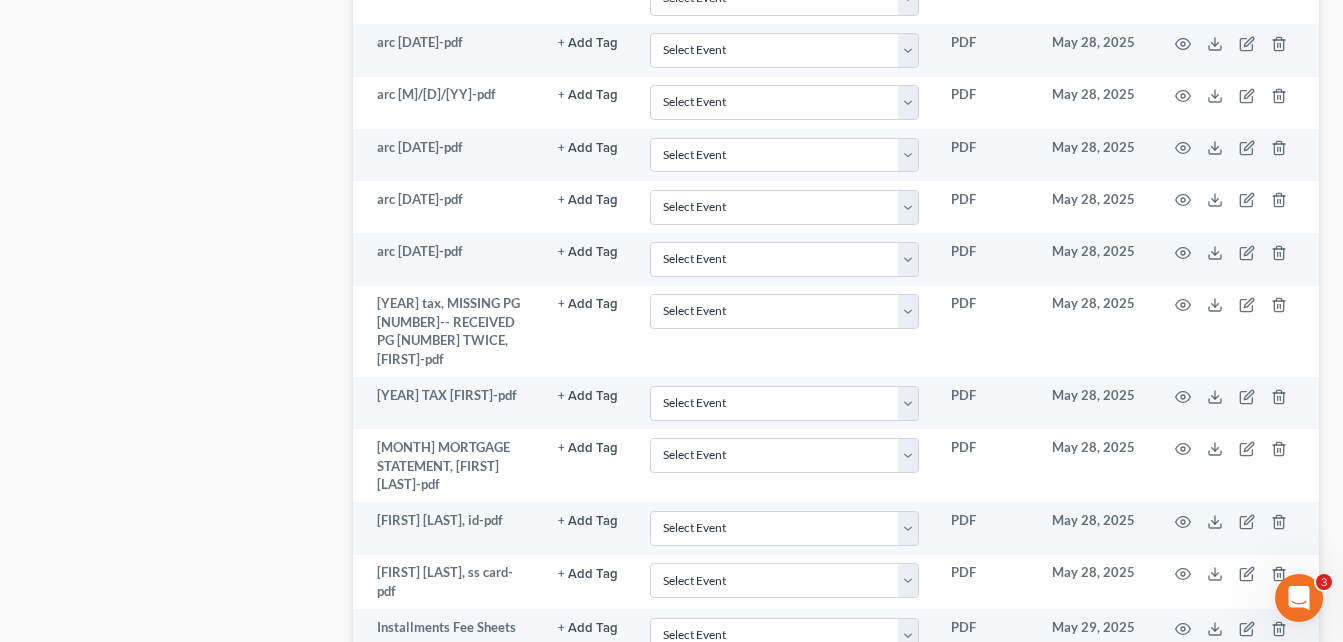 scroll, scrollTop: 0, scrollLeft: 0, axis: both 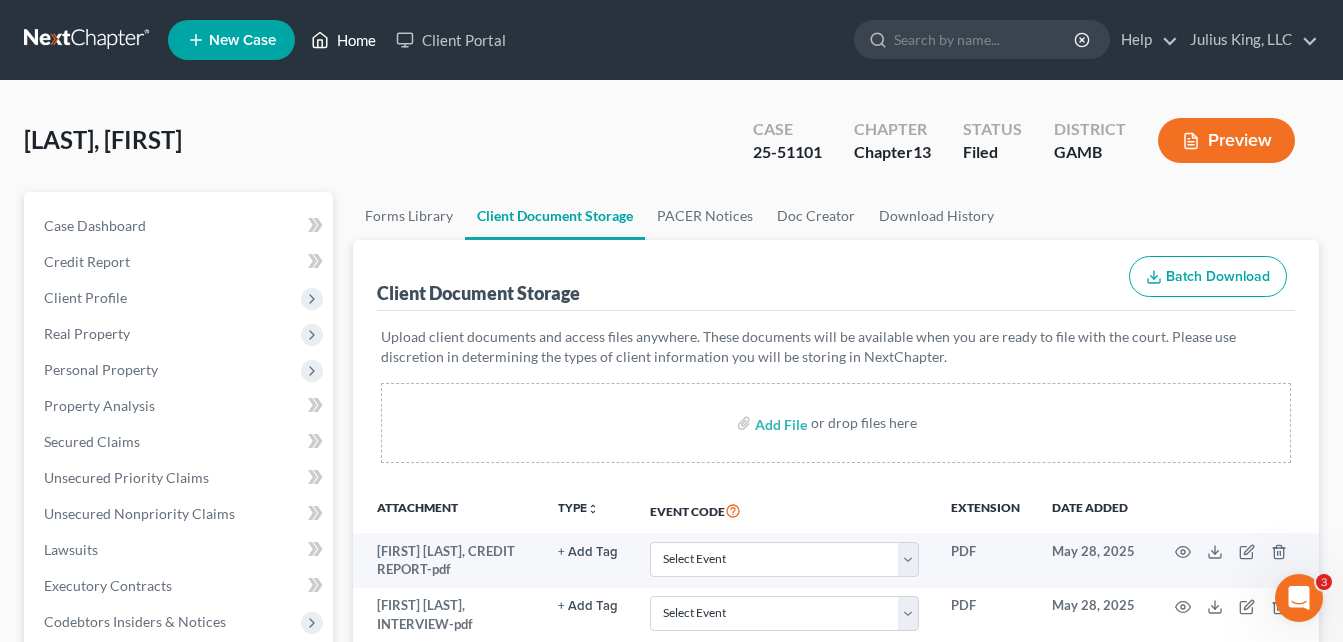 click on "Home" at bounding box center (343, 40) 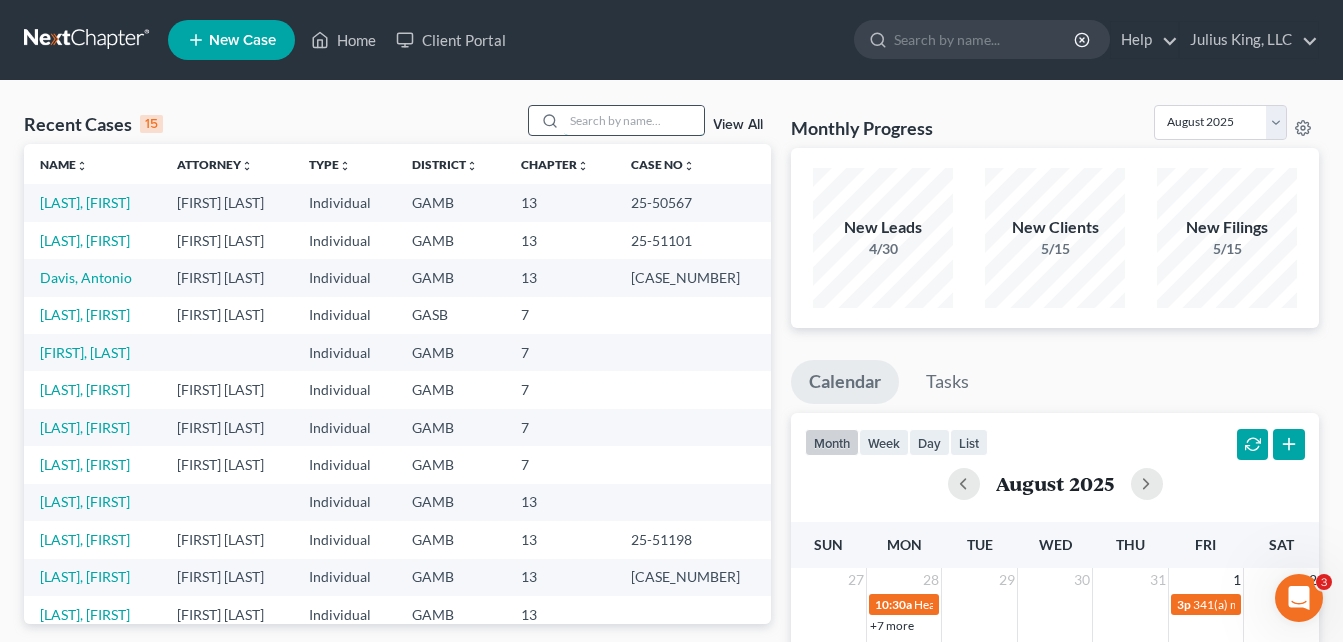 click at bounding box center (634, 120) 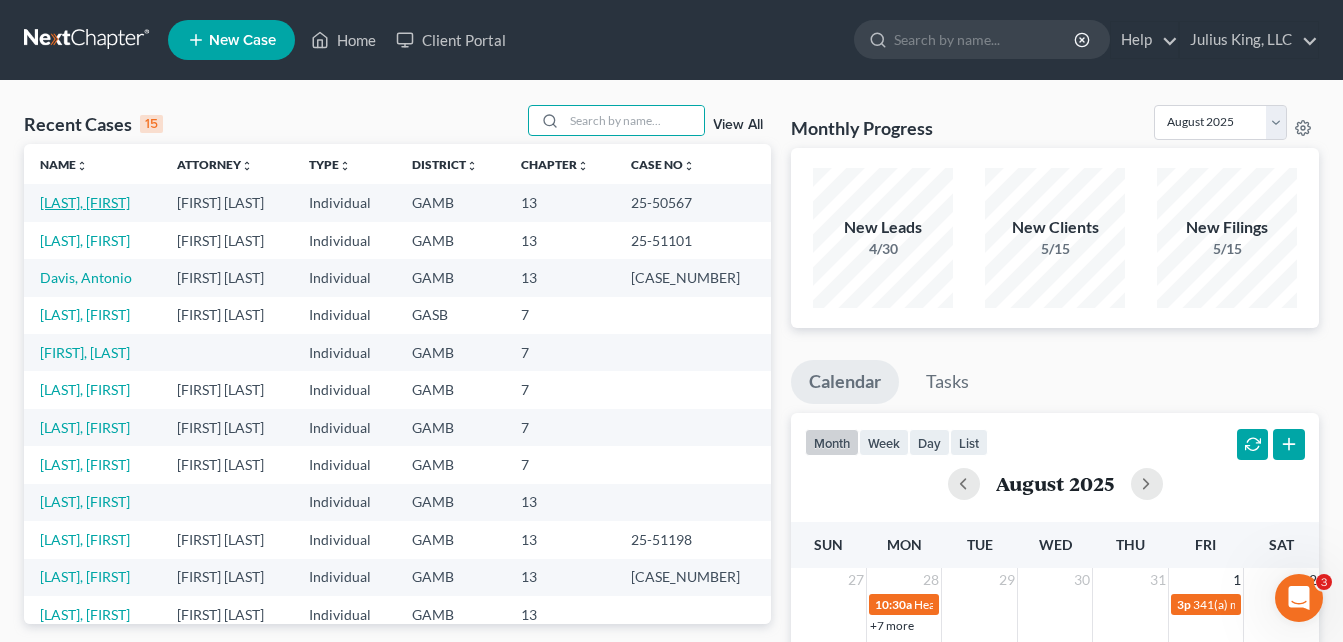 click on "[LAST], [FIRST]" at bounding box center (85, 202) 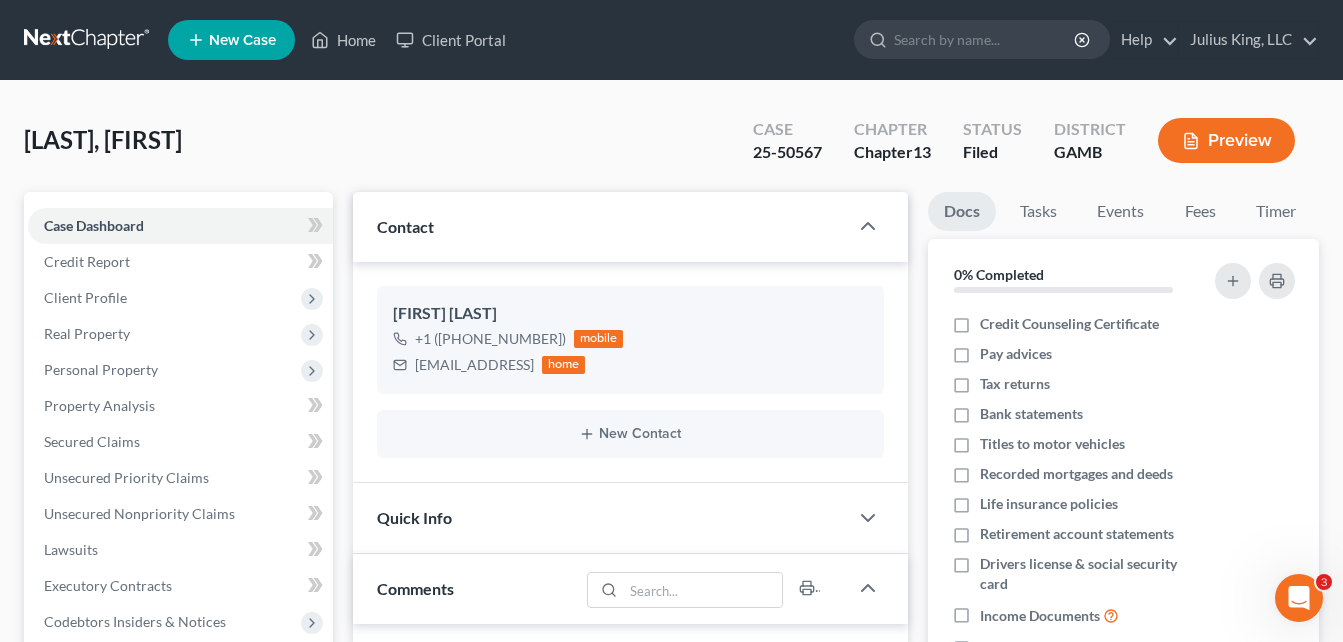 click on "[LAST], [FIRST] Upgraded Case [CASE_NO] Chapter Chapter  13 Status Filed District GAMB Preview Petition Navigation
Case Dashboard
Payments
Invoices
Payments
Payments
Credit Report" at bounding box center (671, 666) 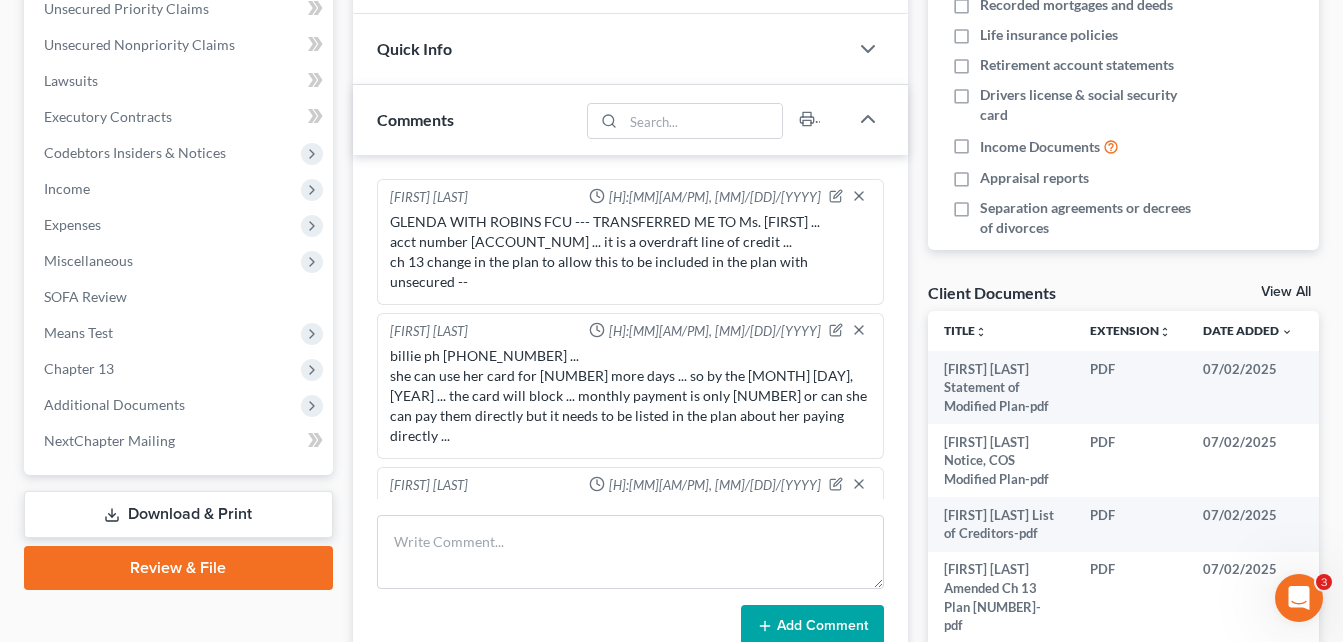 scroll, scrollTop: 34, scrollLeft: 0, axis: vertical 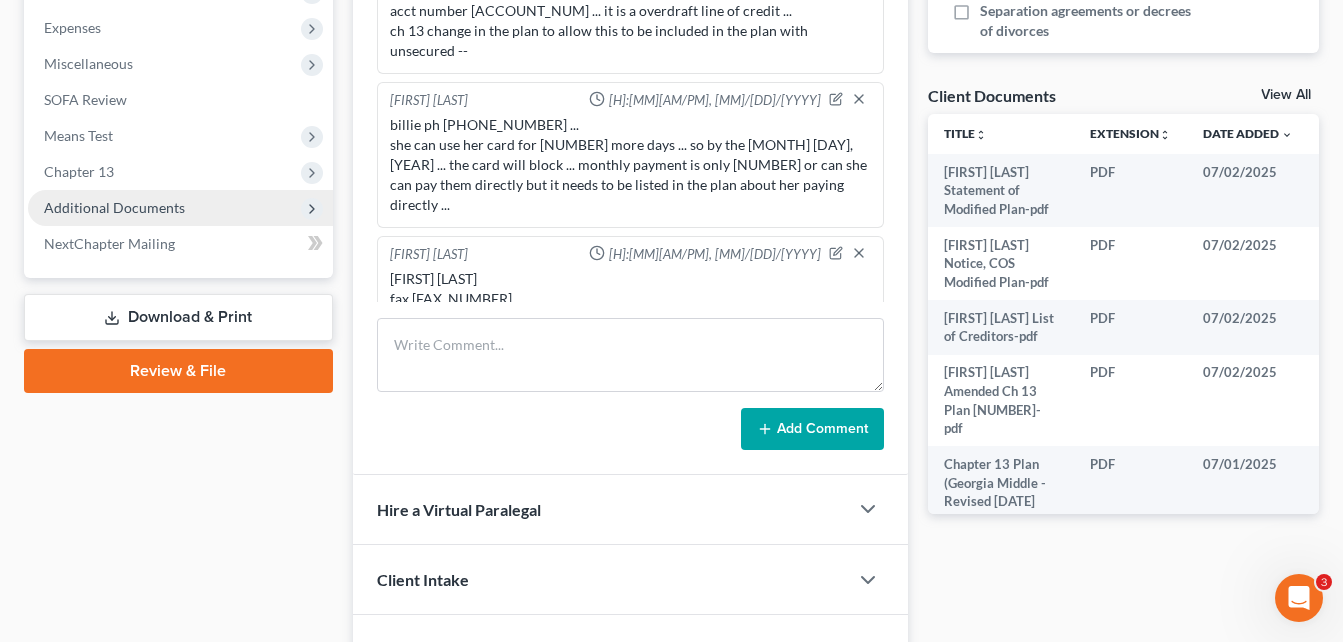 click on "Additional Documents" at bounding box center [114, 207] 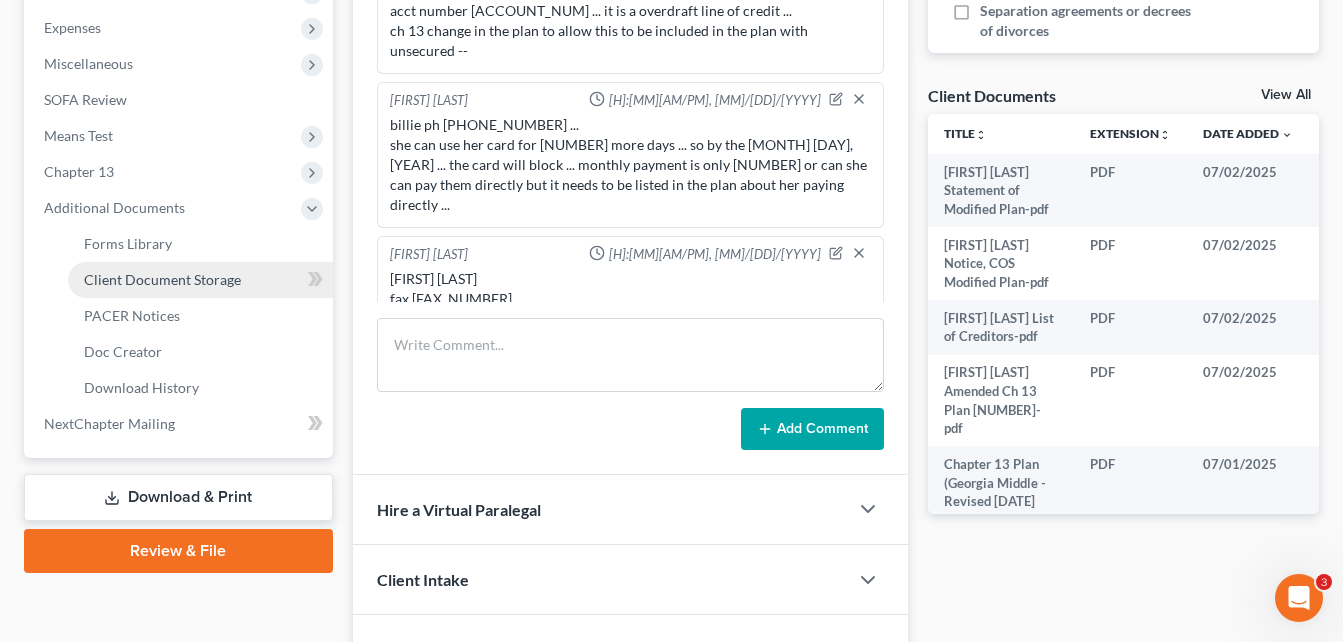 click on "Client Document Storage" at bounding box center [162, 279] 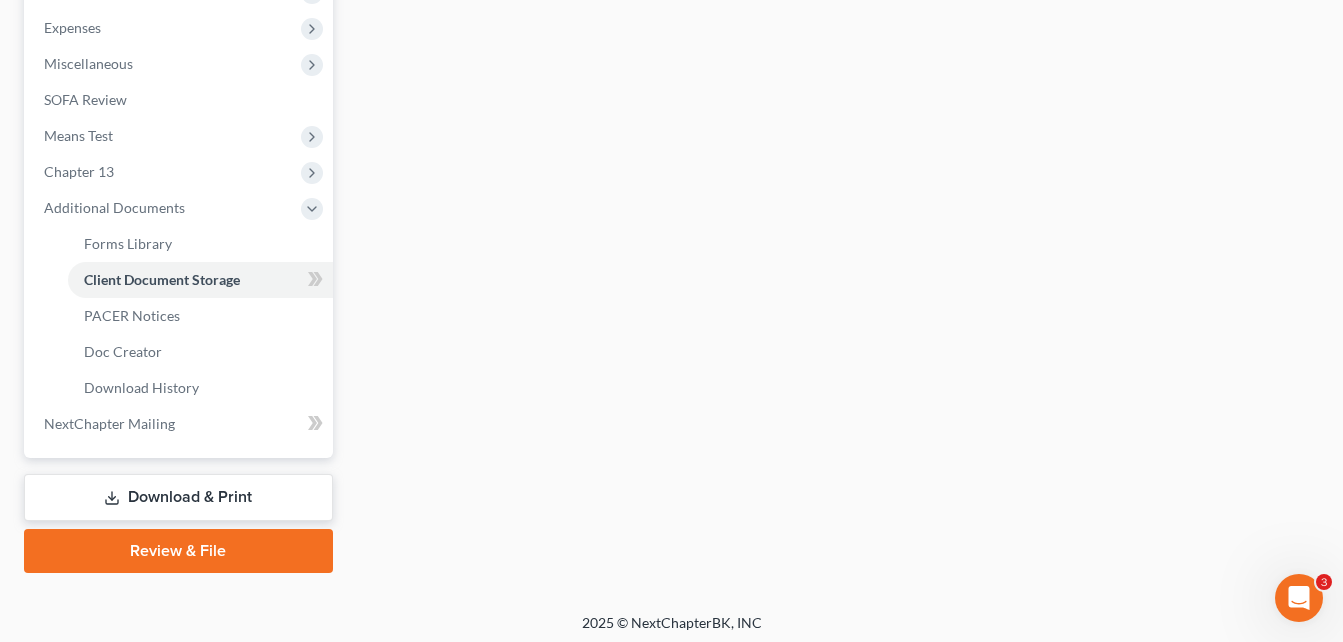scroll, scrollTop: 533, scrollLeft: 0, axis: vertical 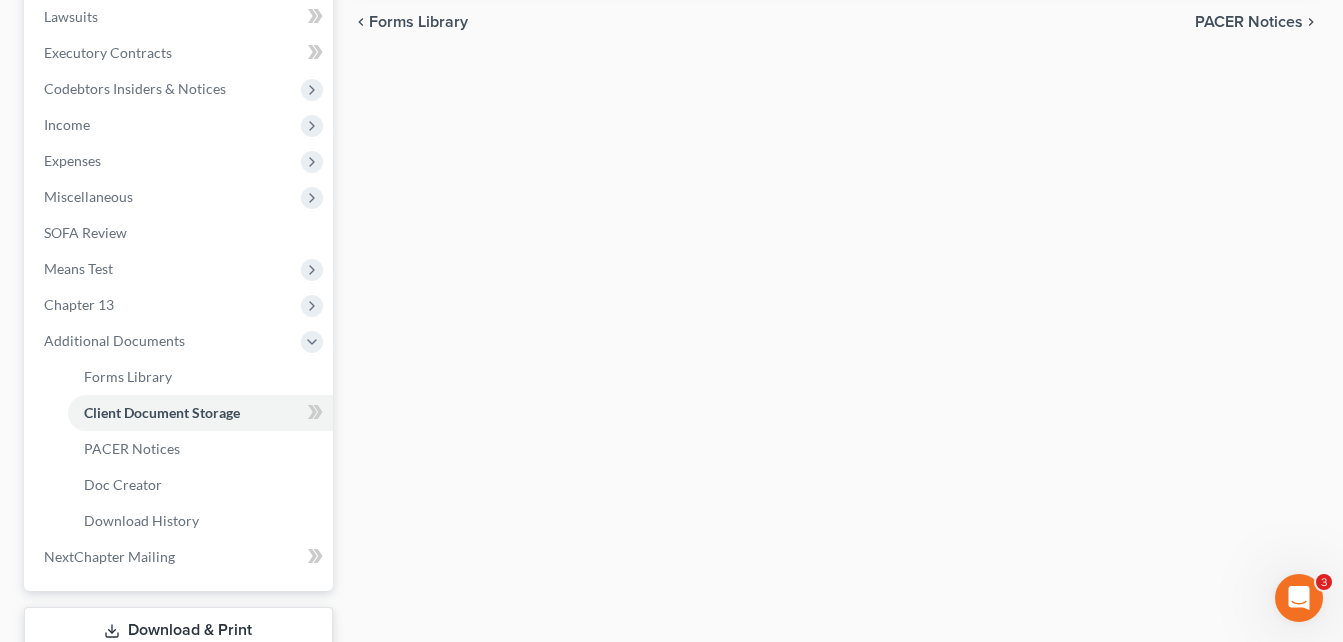click on "Forms Library
Client Document Storage
PACER Notices
Doc Creator
Download History
Client Document Storage
Batch Download
Please wait...
chevron_left
Forms Library
PACER Notices
chevron_right" at bounding box center (836, 182) 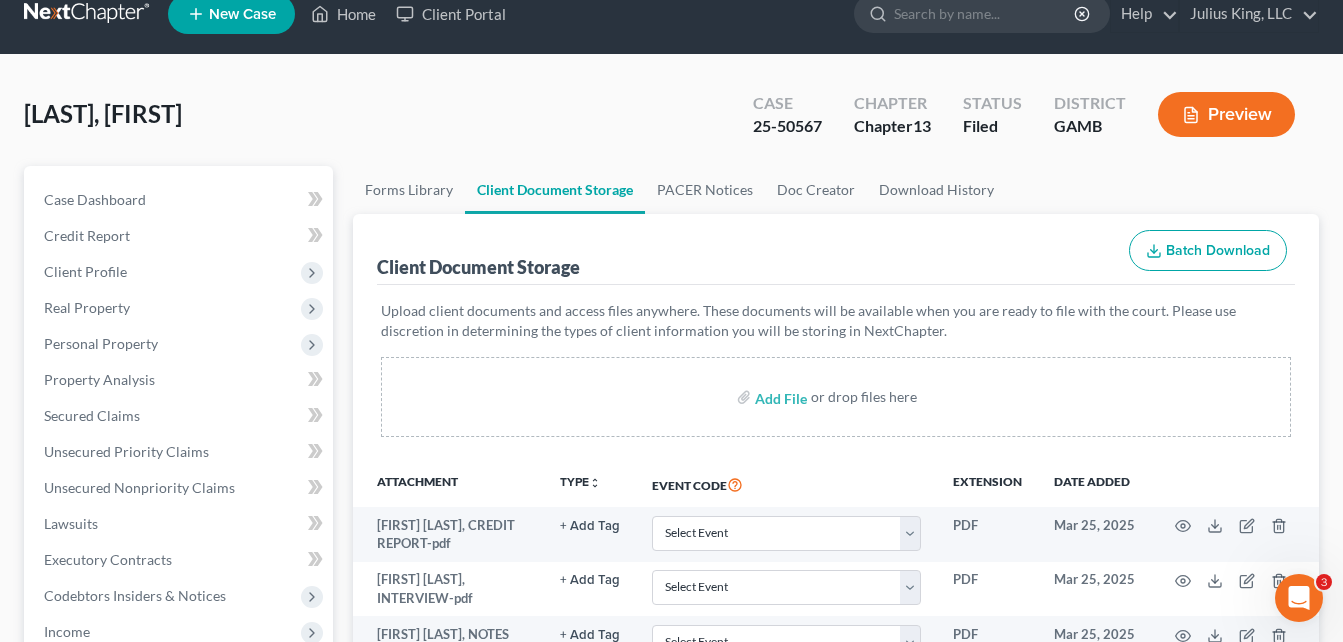 scroll, scrollTop: 0, scrollLeft: 0, axis: both 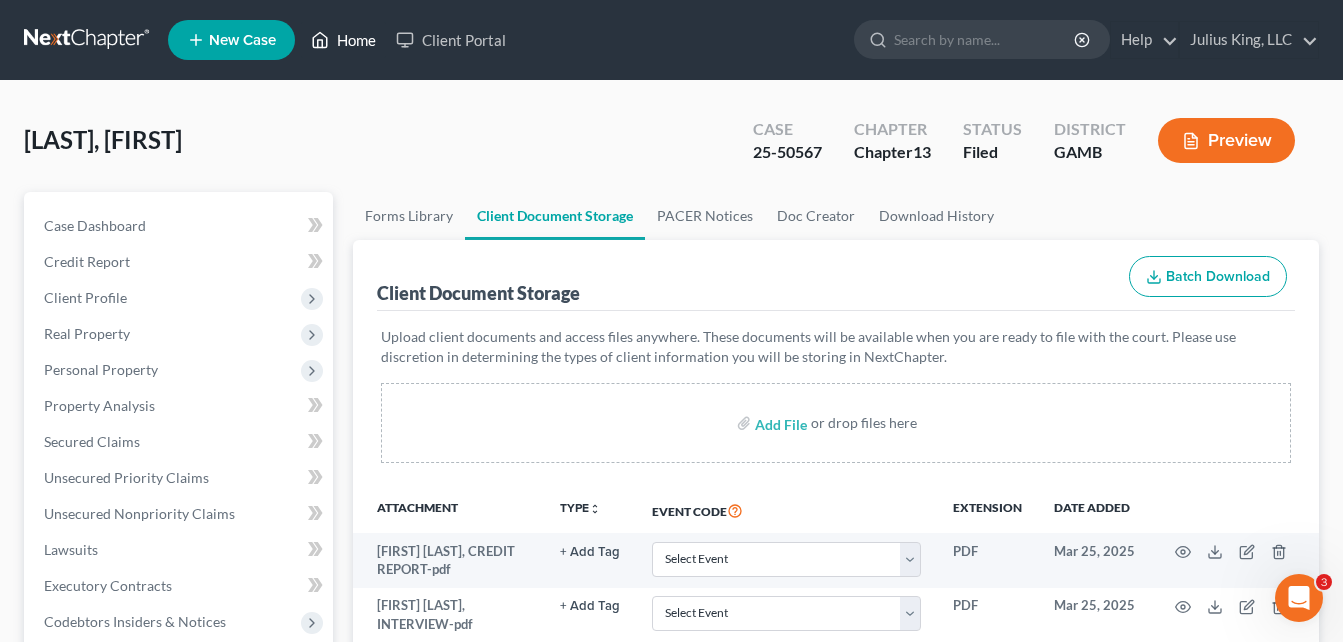 click on "Home" at bounding box center (343, 40) 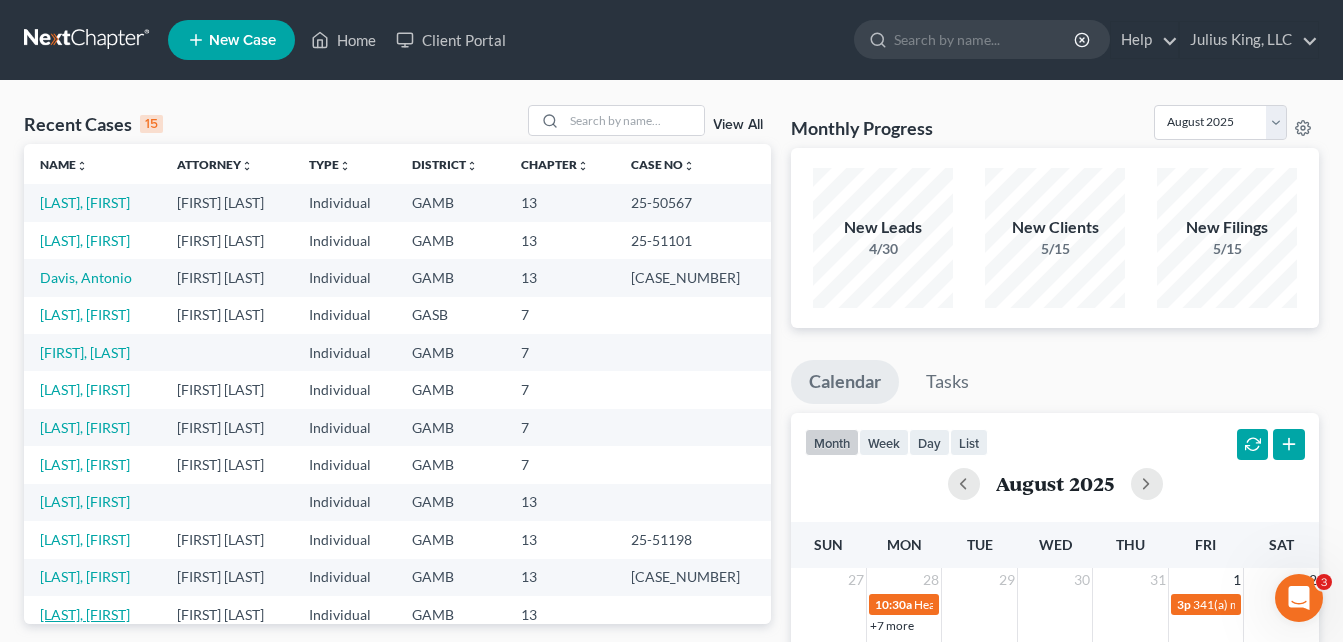 click on "[LAST], [FIRST]" at bounding box center [85, 614] 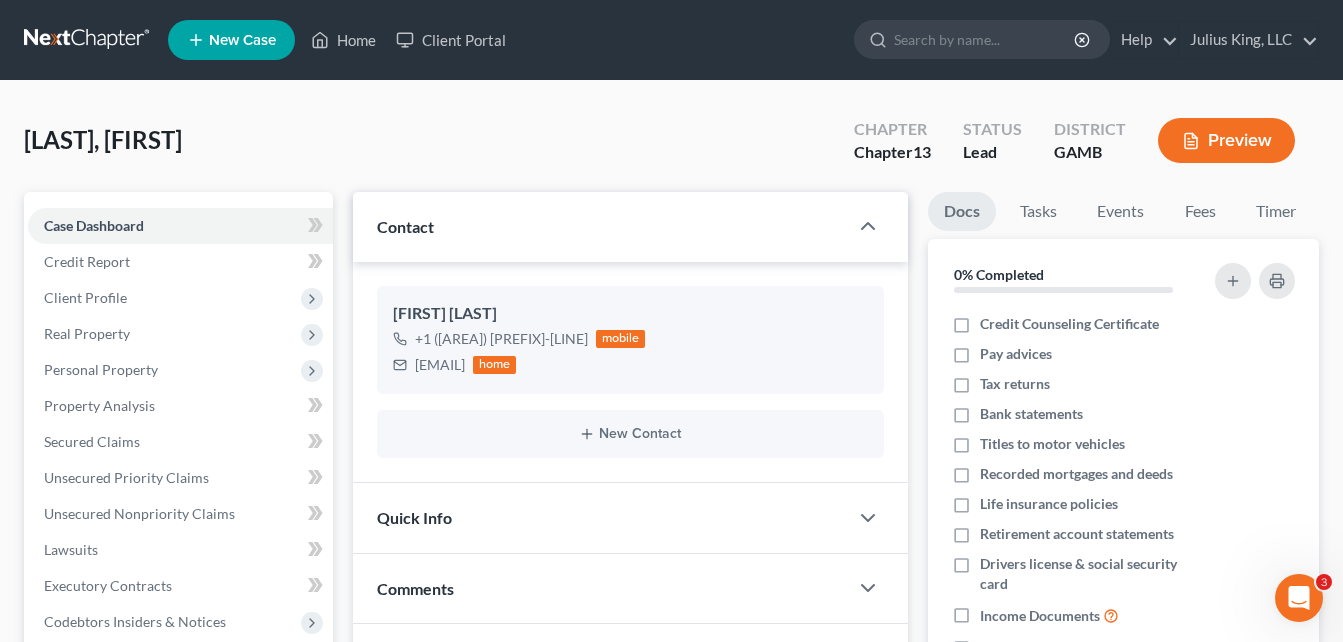 click on "[LAST], [FIRST] Upgraded Chapter Chapter  13 Status Lead District GAMB Preview" at bounding box center (671, 148) 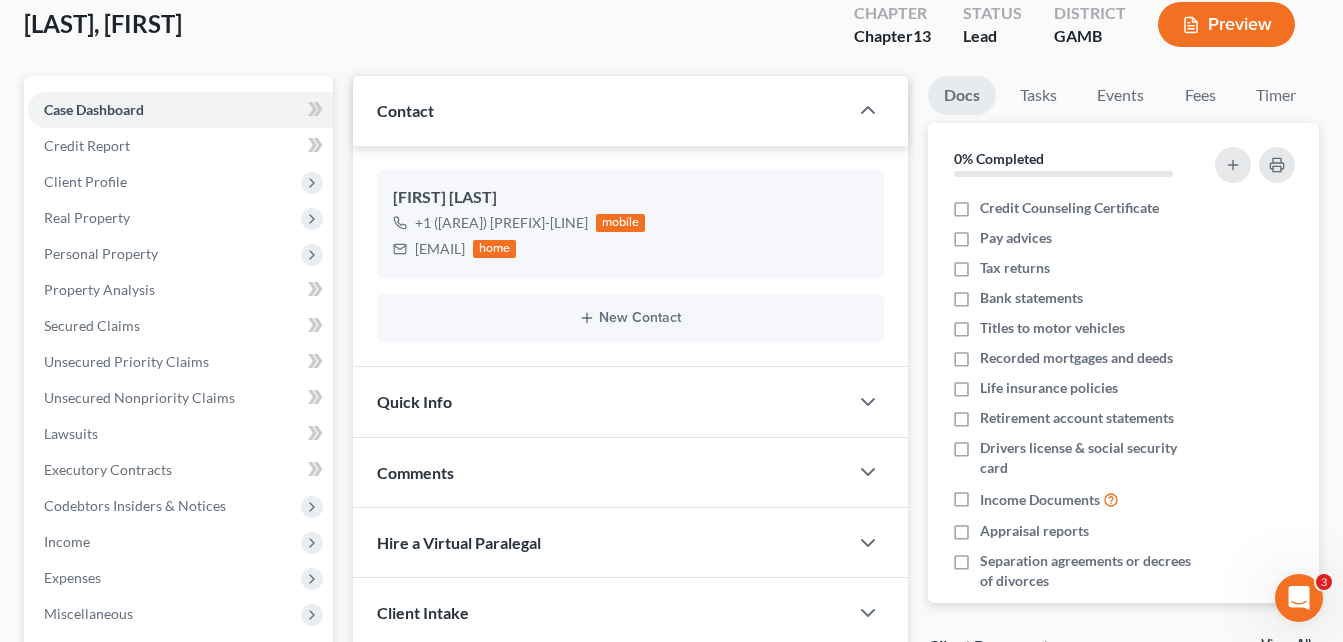 scroll, scrollTop: 80, scrollLeft: 0, axis: vertical 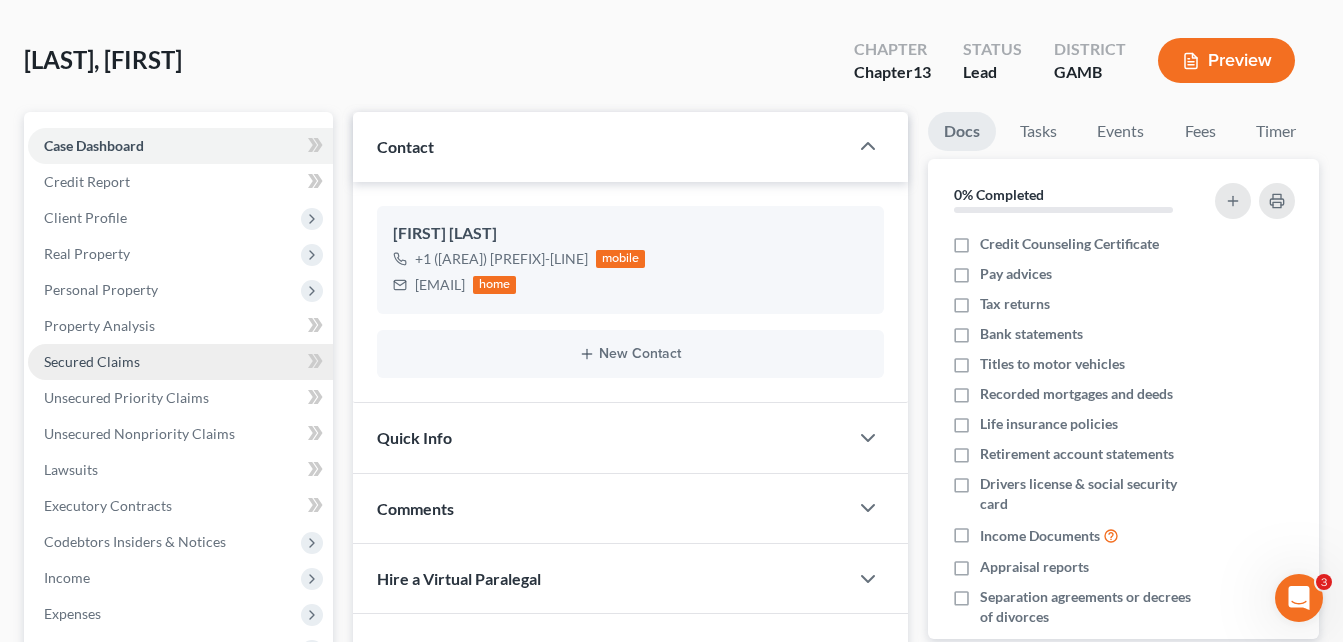 click on "Secured Claims" at bounding box center (92, 361) 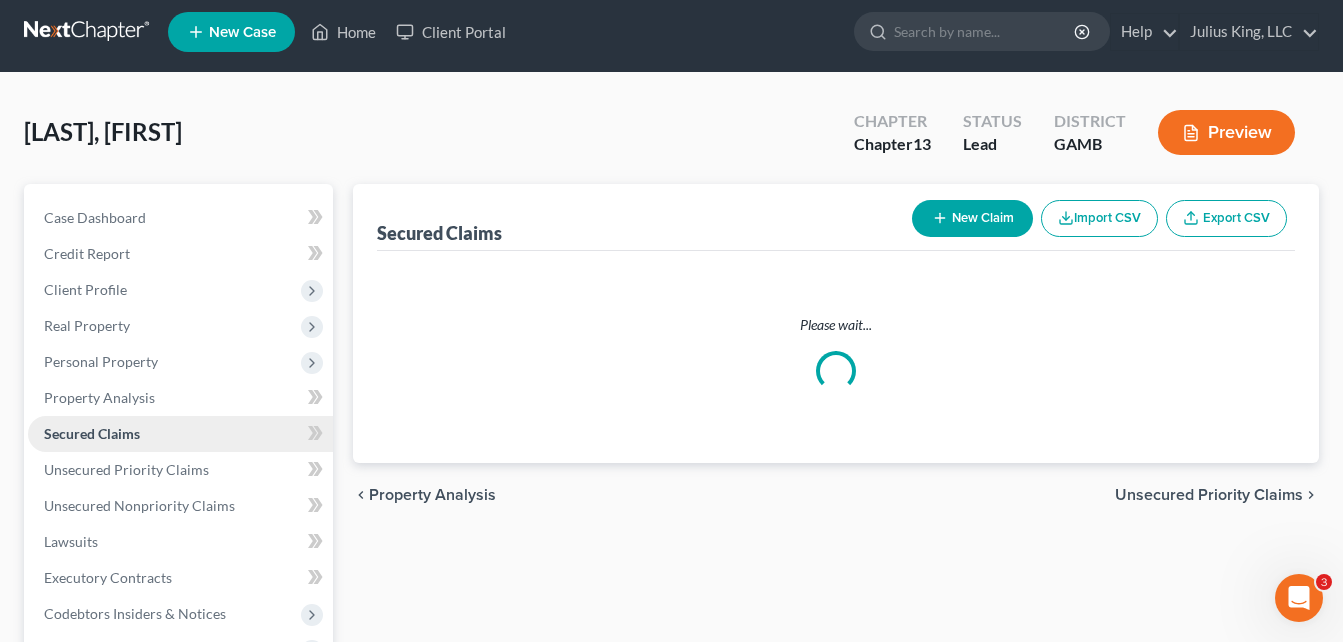 scroll, scrollTop: 0, scrollLeft: 0, axis: both 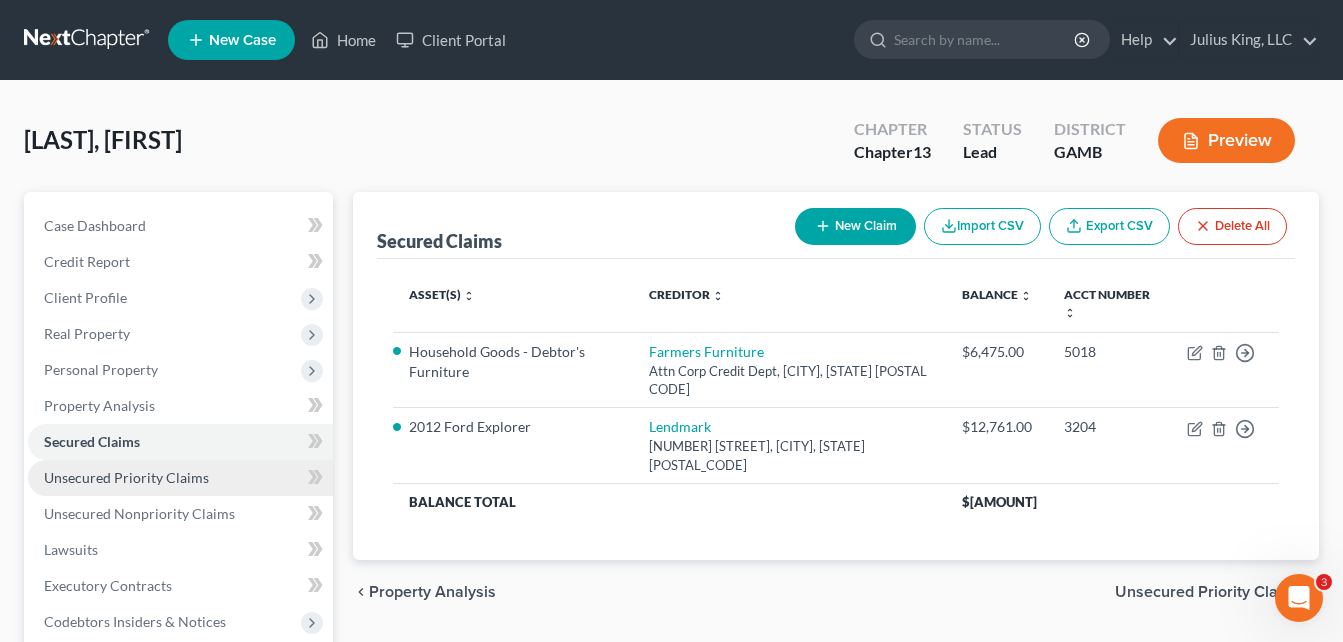 click on "Unsecured Priority Claims" at bounding box center (126, 477) 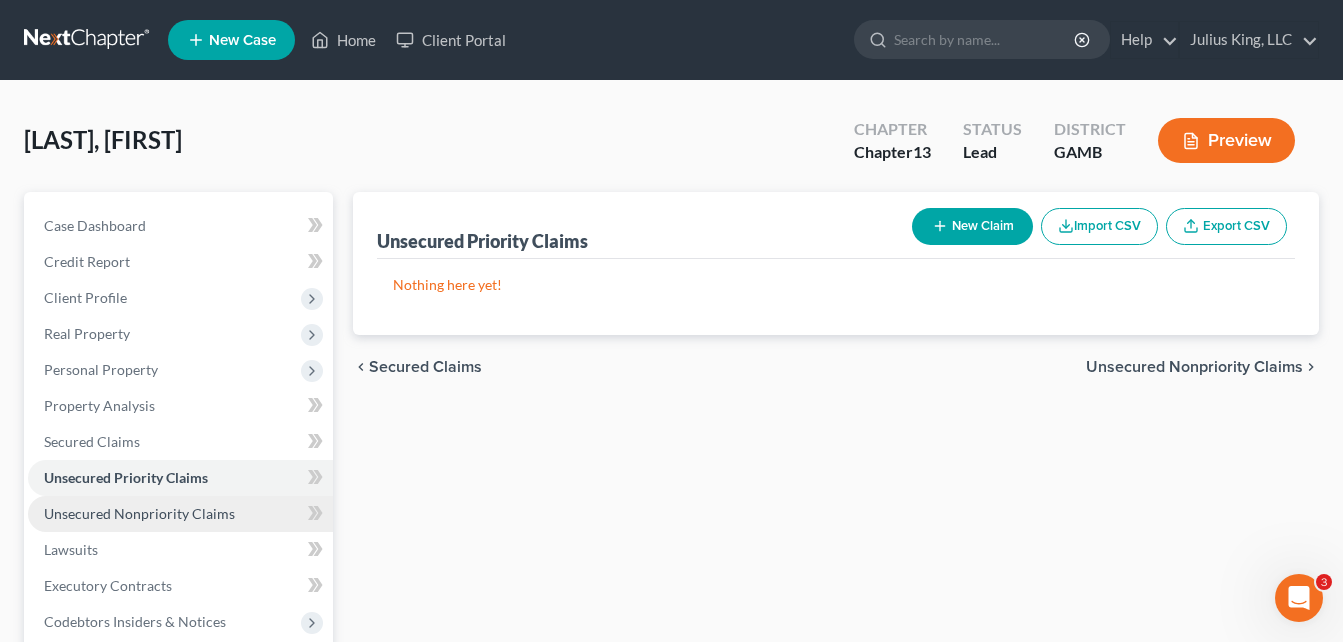 click on "Unsecured Nonpriority Claims" at bounding box center (139, 513) 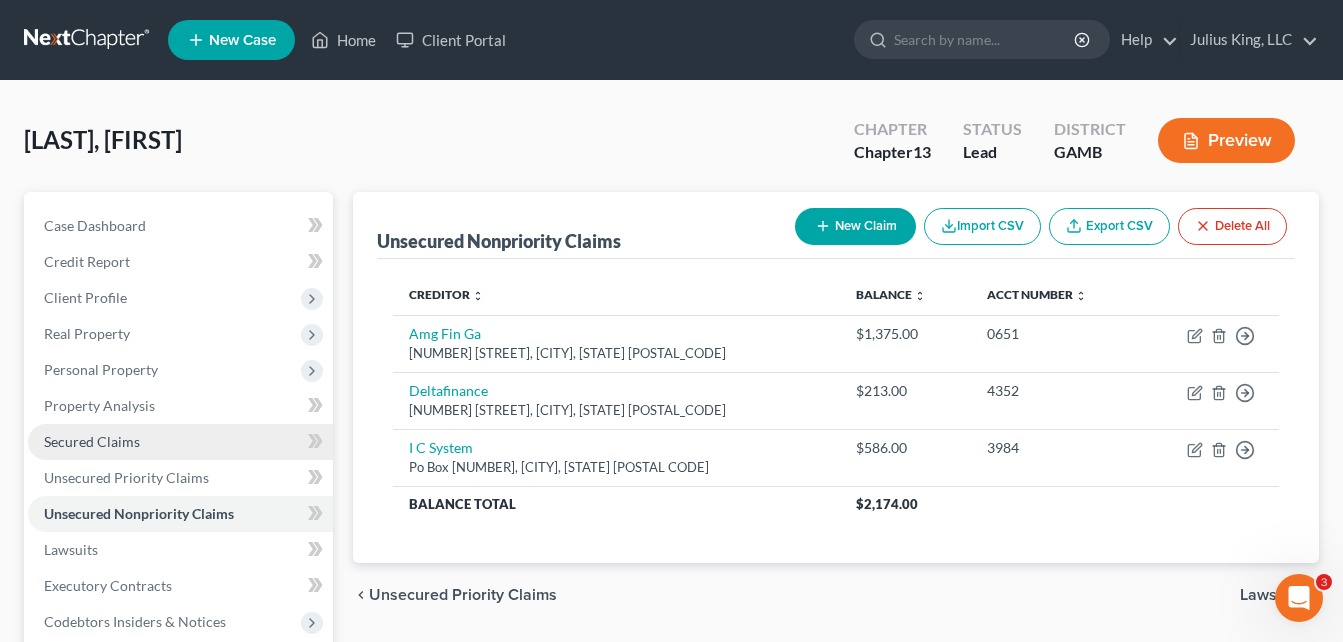 click on "Secured Claims" at bounding box center (92, 441) 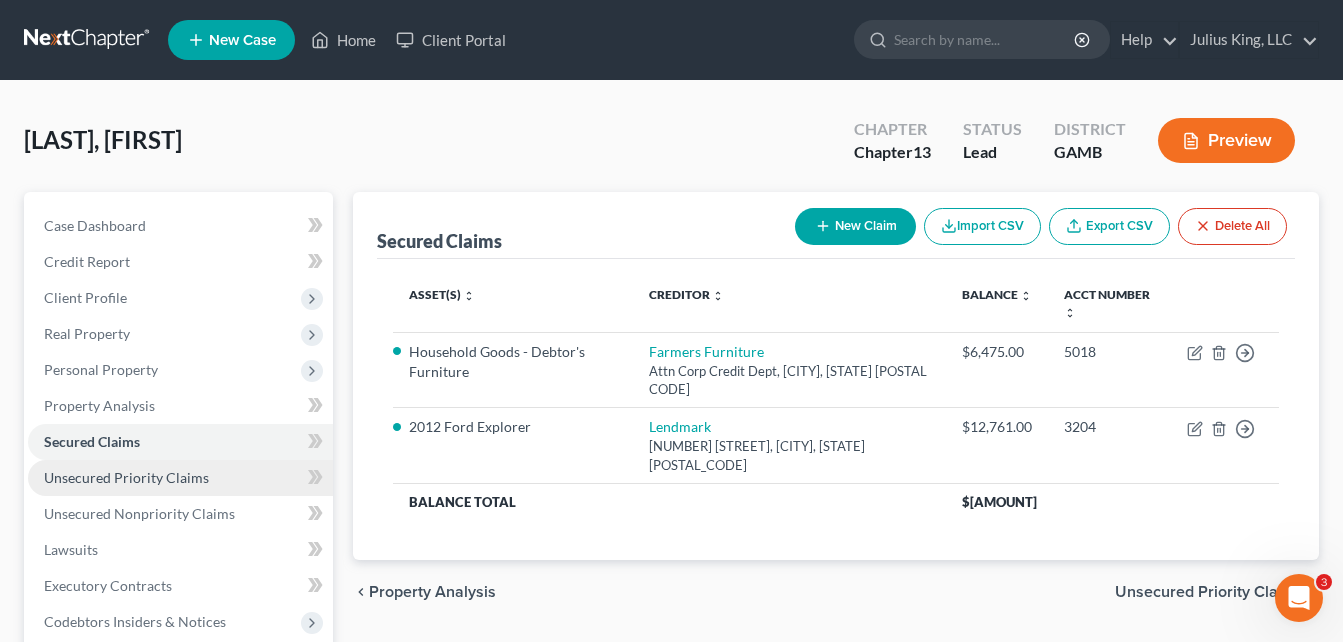 click on "Unsecured Priority Claims" at bounding box center [126, 477] 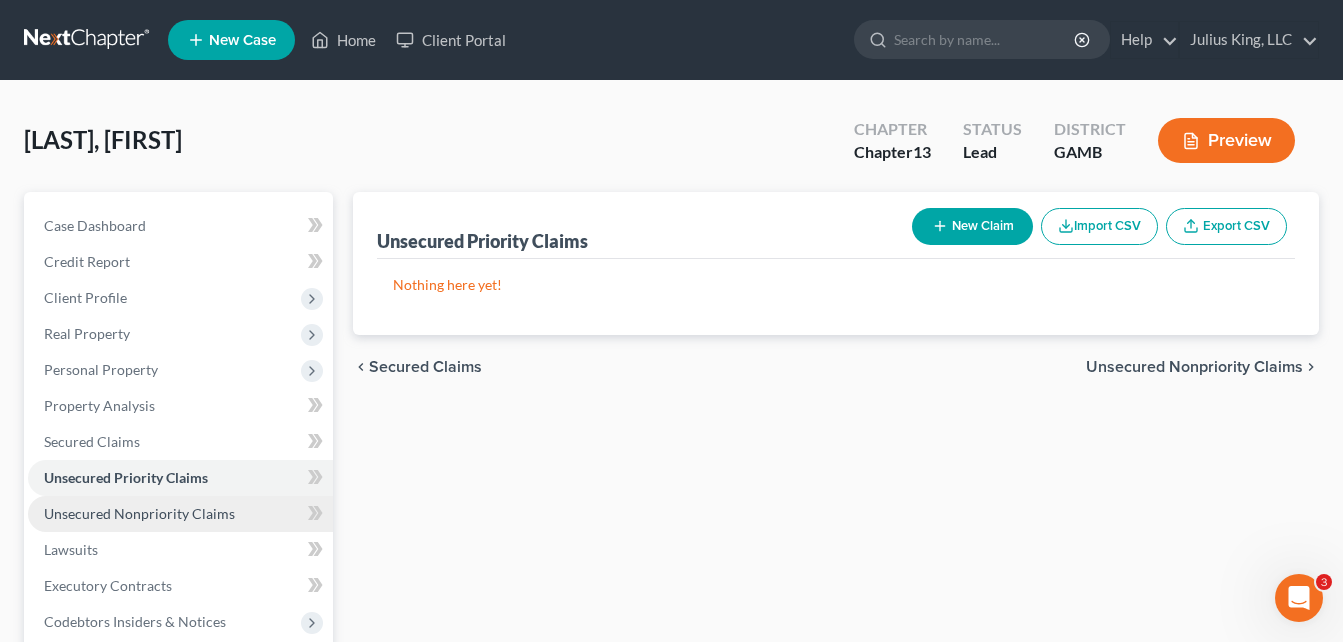 click on "Unsecured Nonpriority Claims" at bounding box center [139, 513] 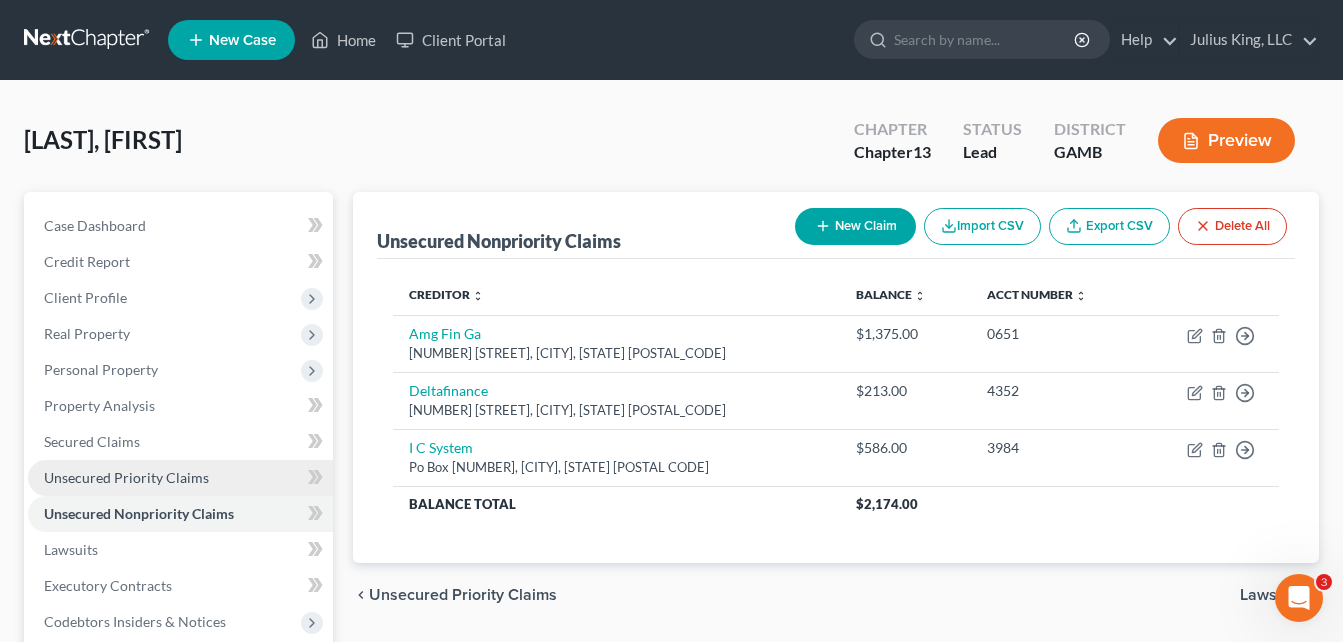 click on "Unsecured Priority Claims" at bounding box center [126, 477] 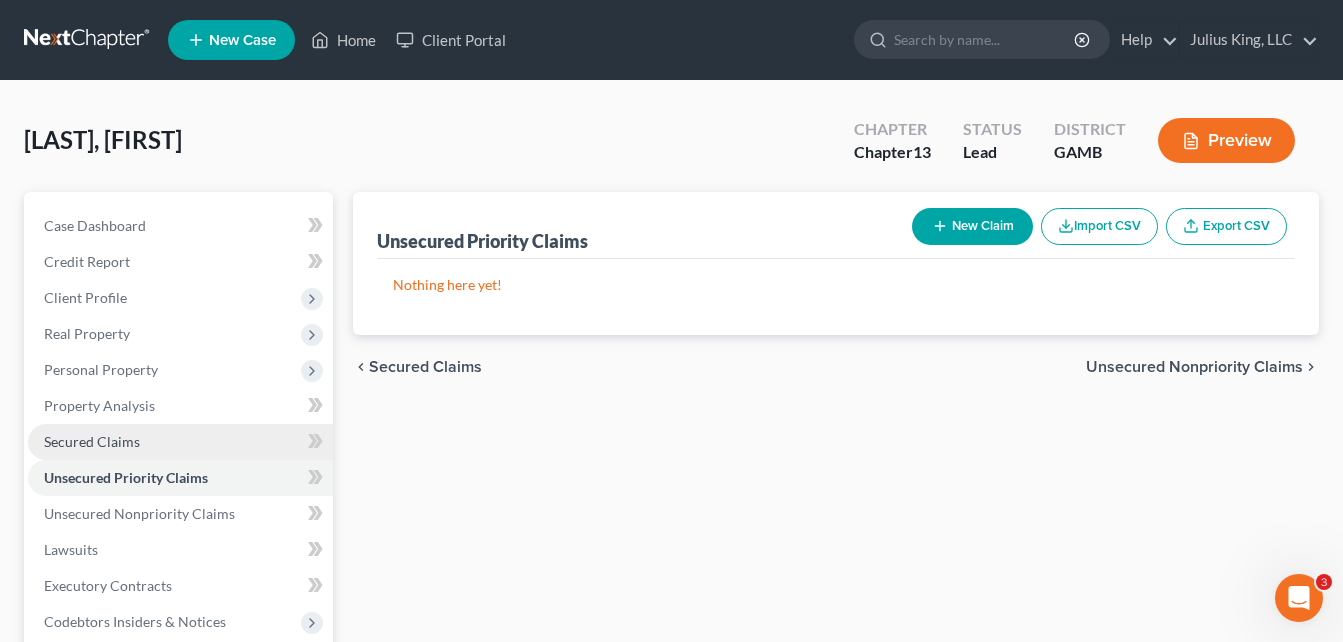 click on "Secured Claims" at bounding box center [92, 441] 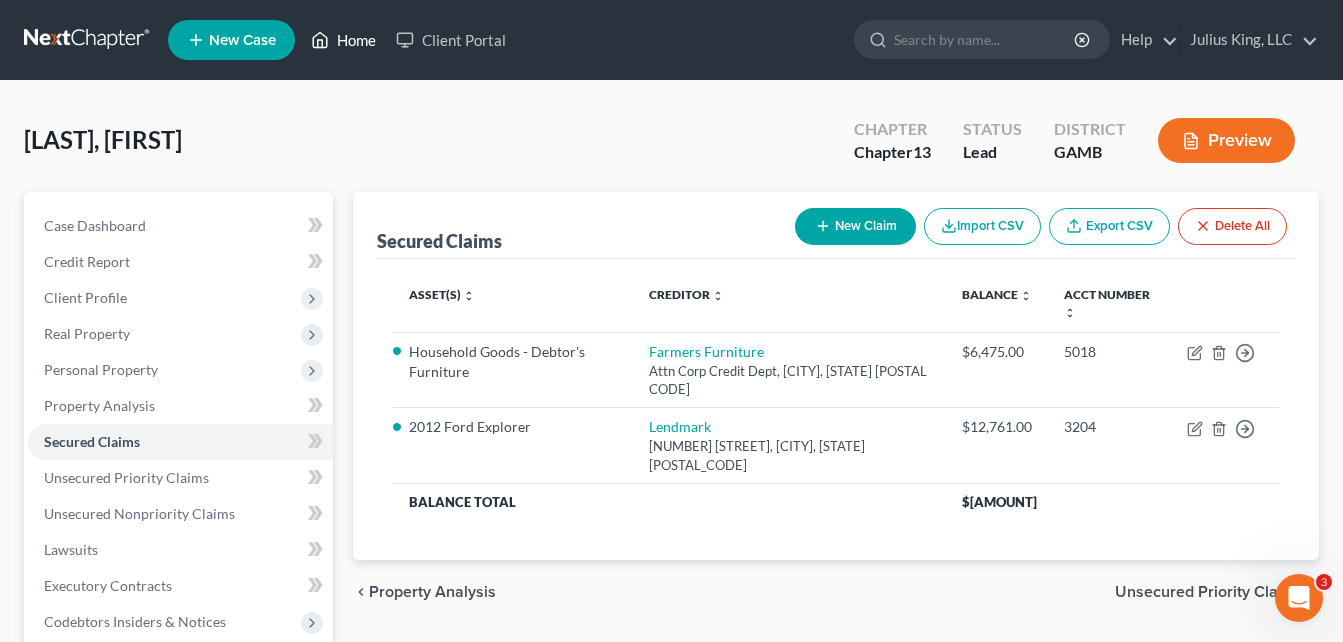 drag, startPoint x: 354, startPoint y: 42, endPoint x: 193, endPoint y: 0, distance: 166.3881 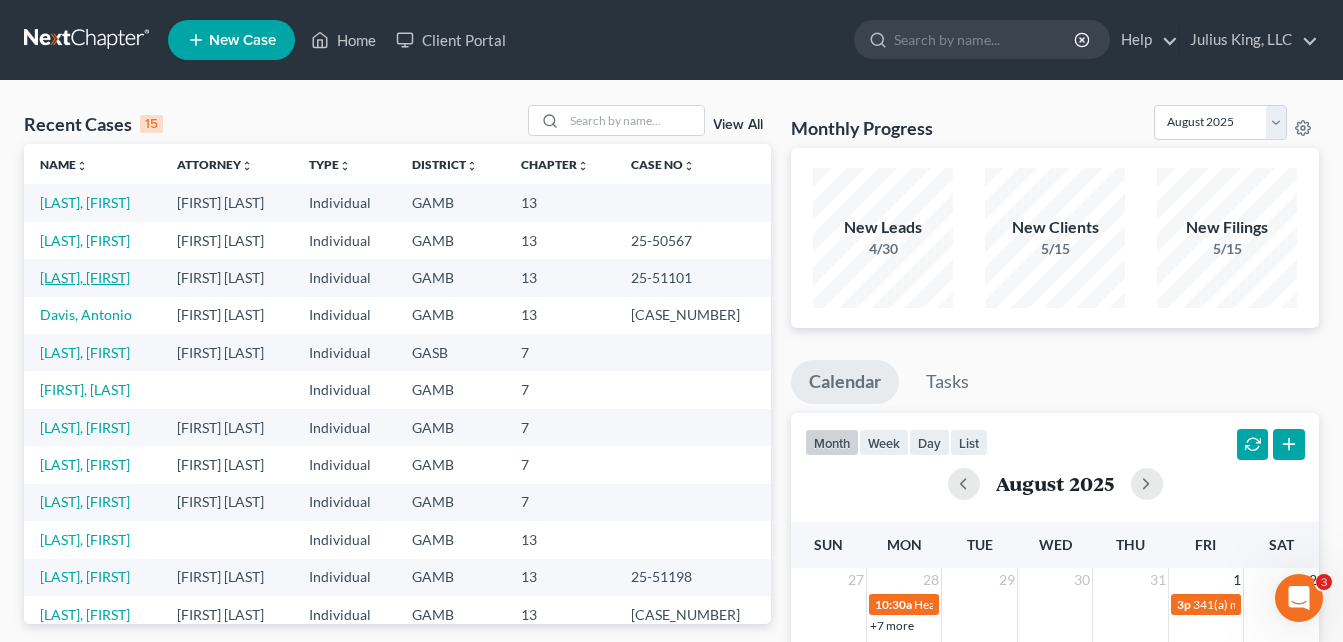 click on "[LAST], [FIRST]" at bounding box center (85, 277) 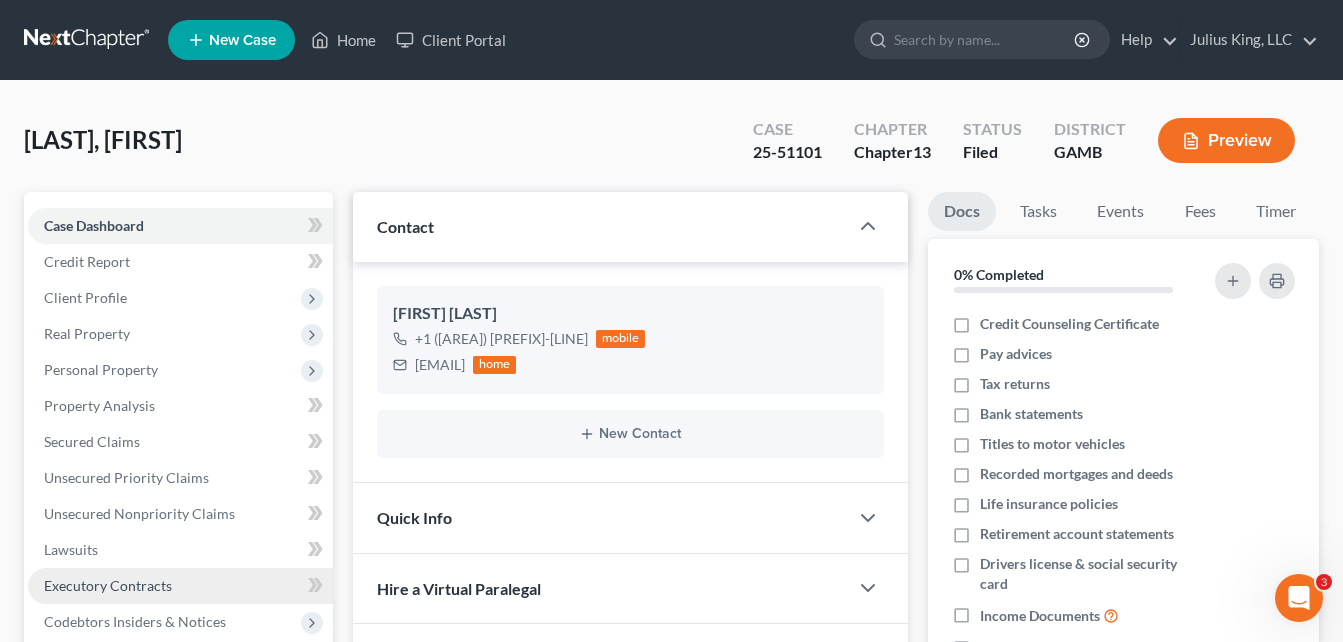 click on "[FIRST] [LAST] Upgraded Case [CASE_NUMBER] Chapter Chapter  13 Status Filed District GAMB Preview" at bounding box center (671, 148) 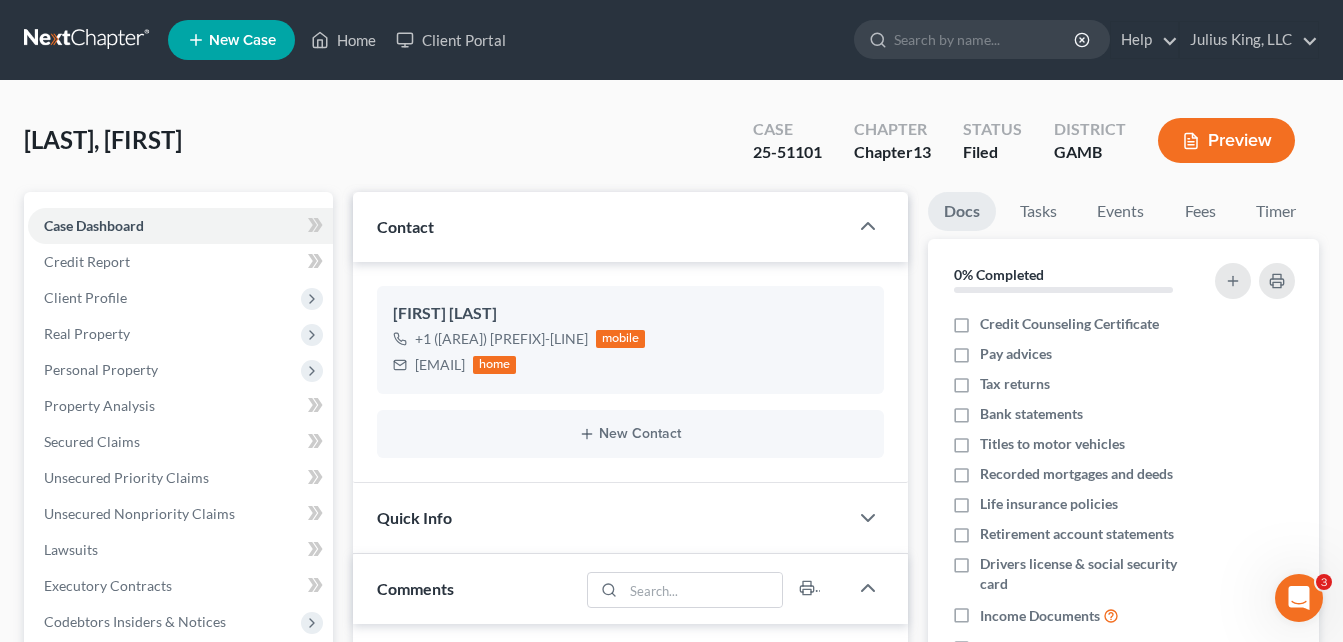scroll, scrollTop: 440, scrollLeft: 0, axis: vertical 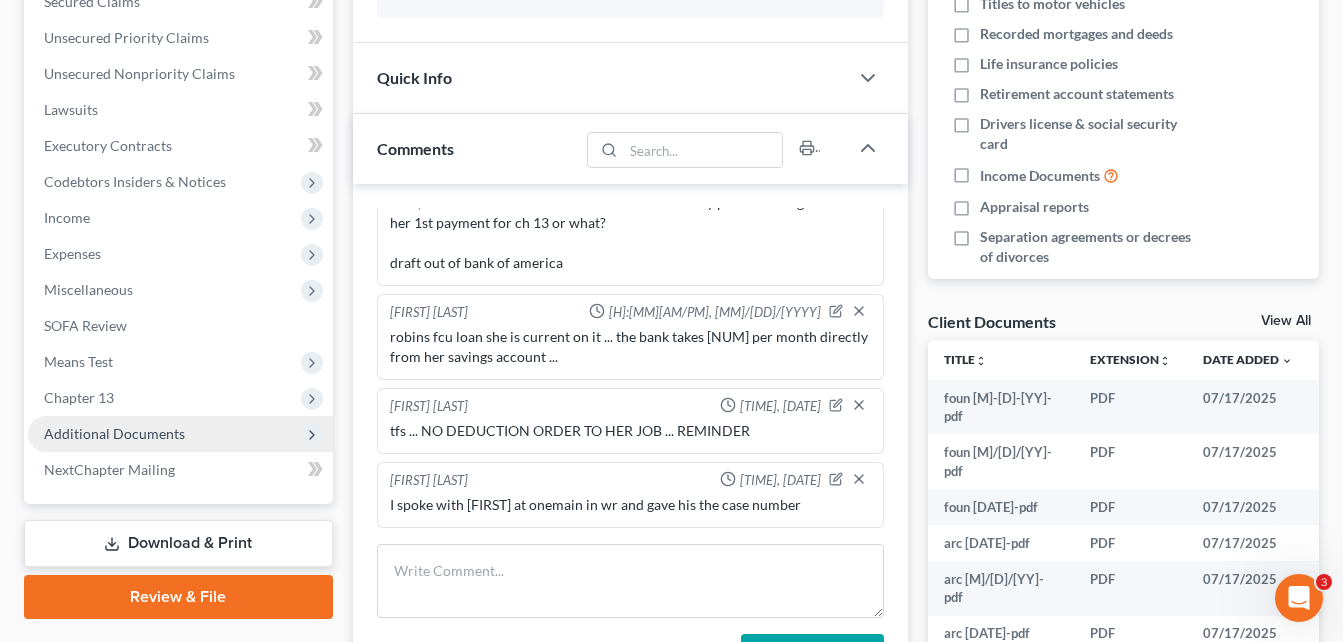 click on "Additional Documents" at bounding box center (114, 433) 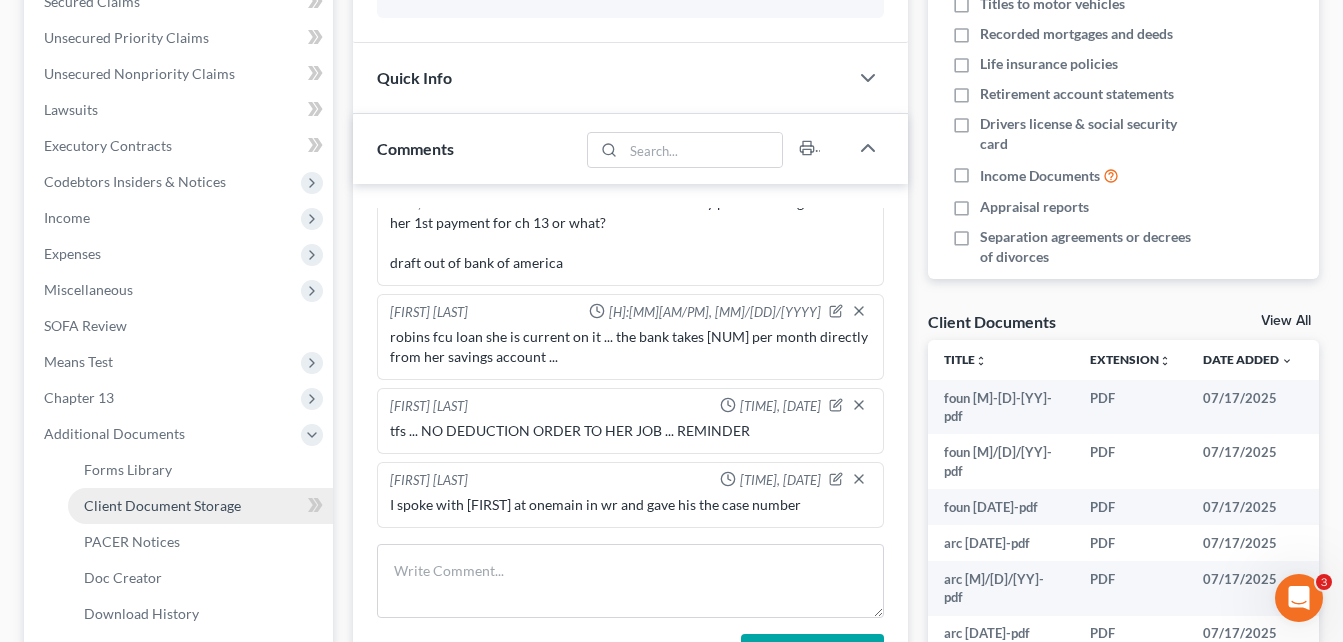 click on "Client Document Storage" at bounding box center (162, 505) 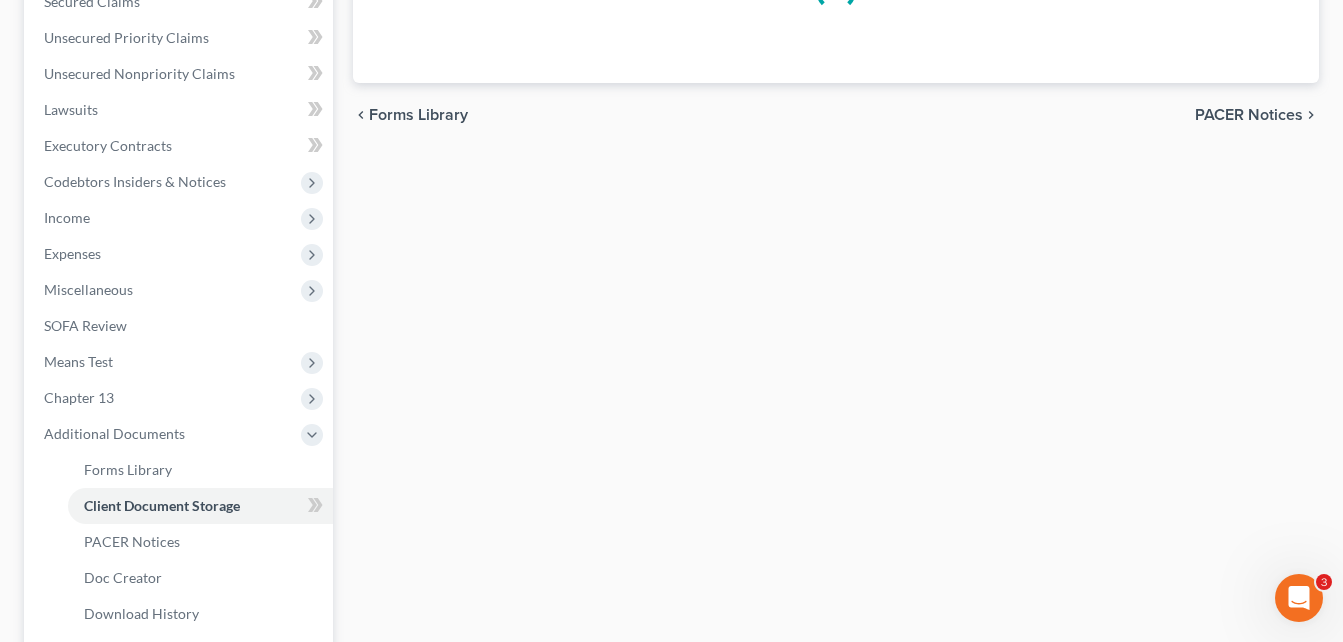 scroll, scrollTop: 438, scrollLeft: 0, axis: vertical 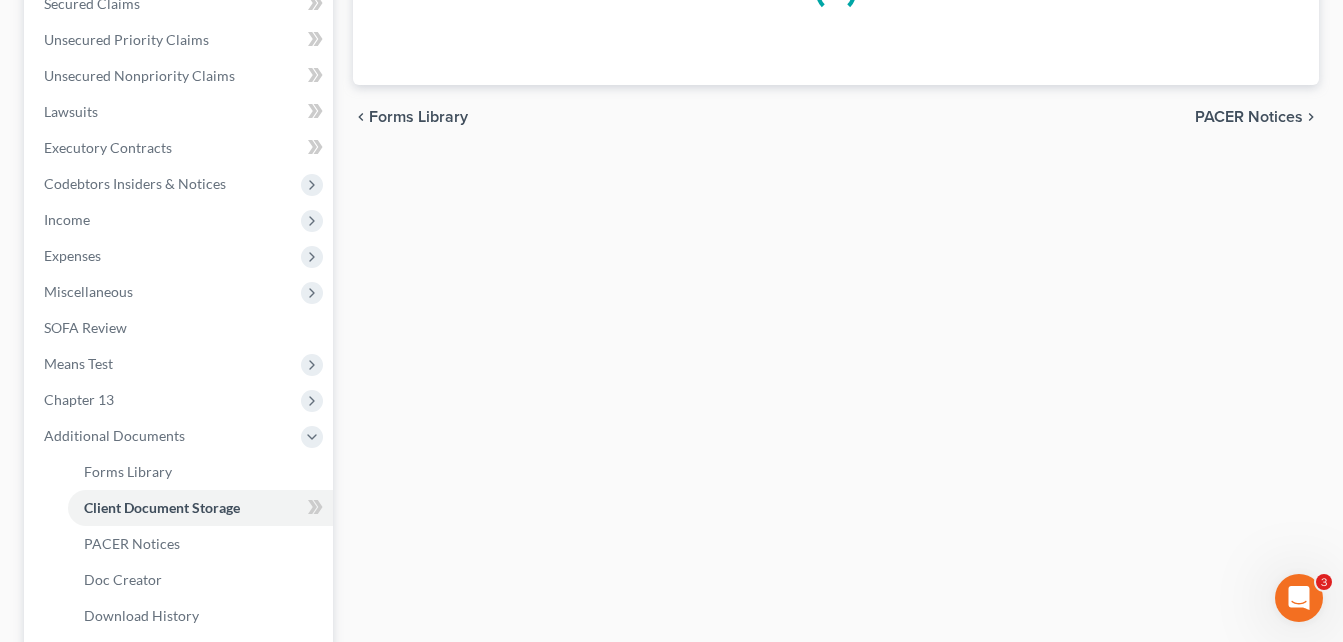 select on "12" 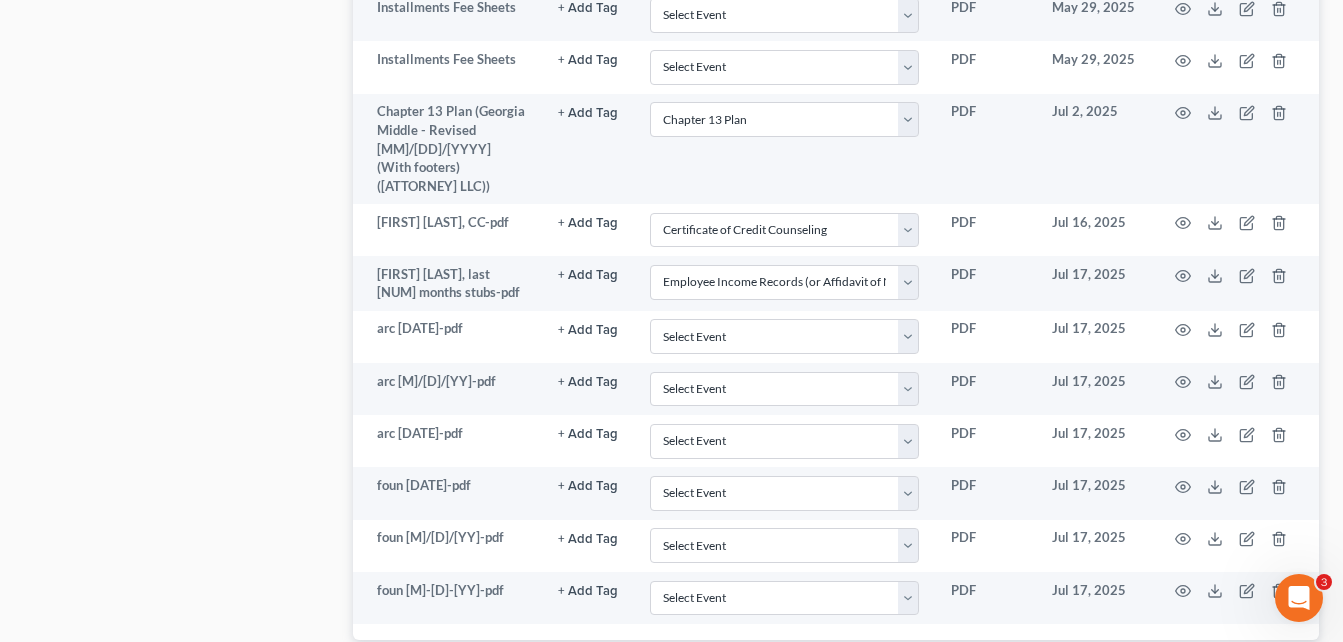 scroll, scrollTop: 2059, scrollLeft: 0, axis: vertical 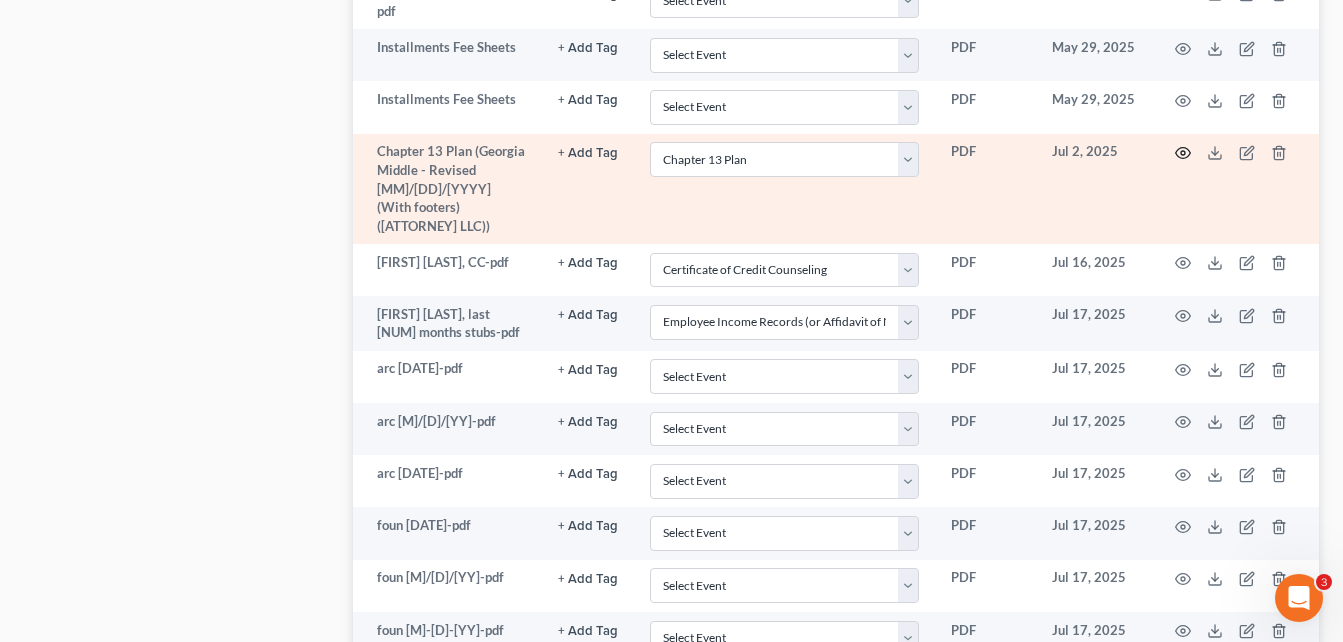 click 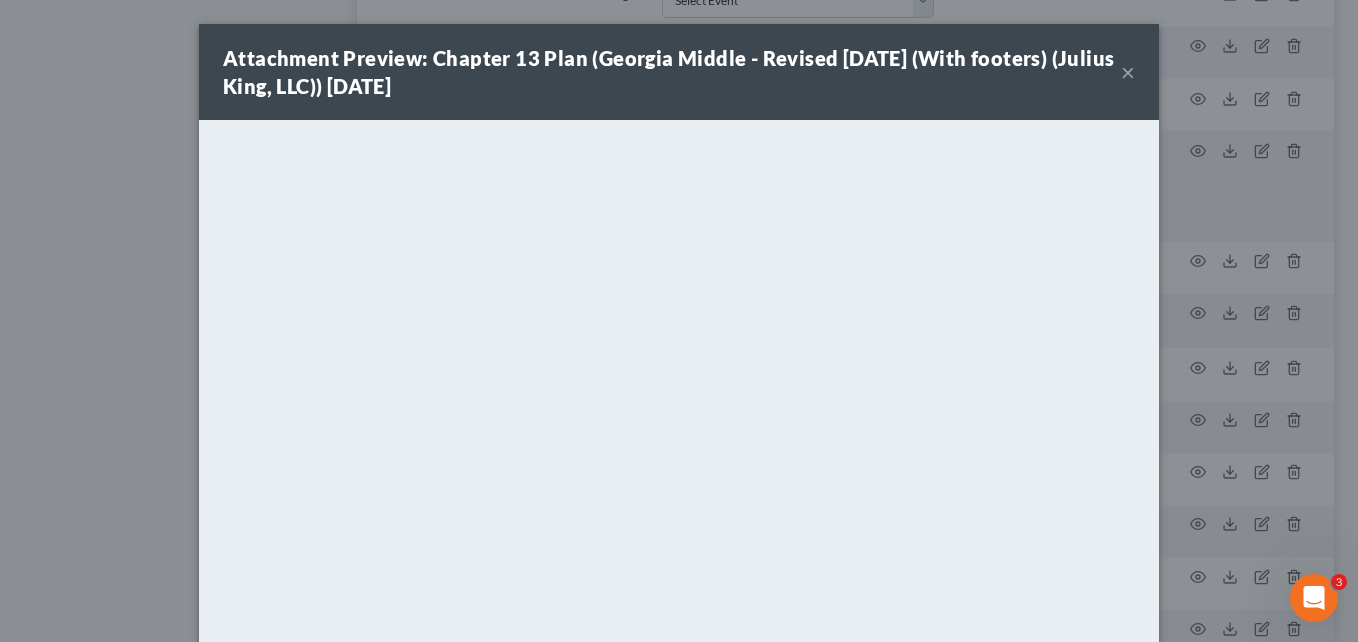 drag, startPoint x: 1121, startPoint y: 79, endPoint x: 1335, endPoint y: 57, distance: 215.12787 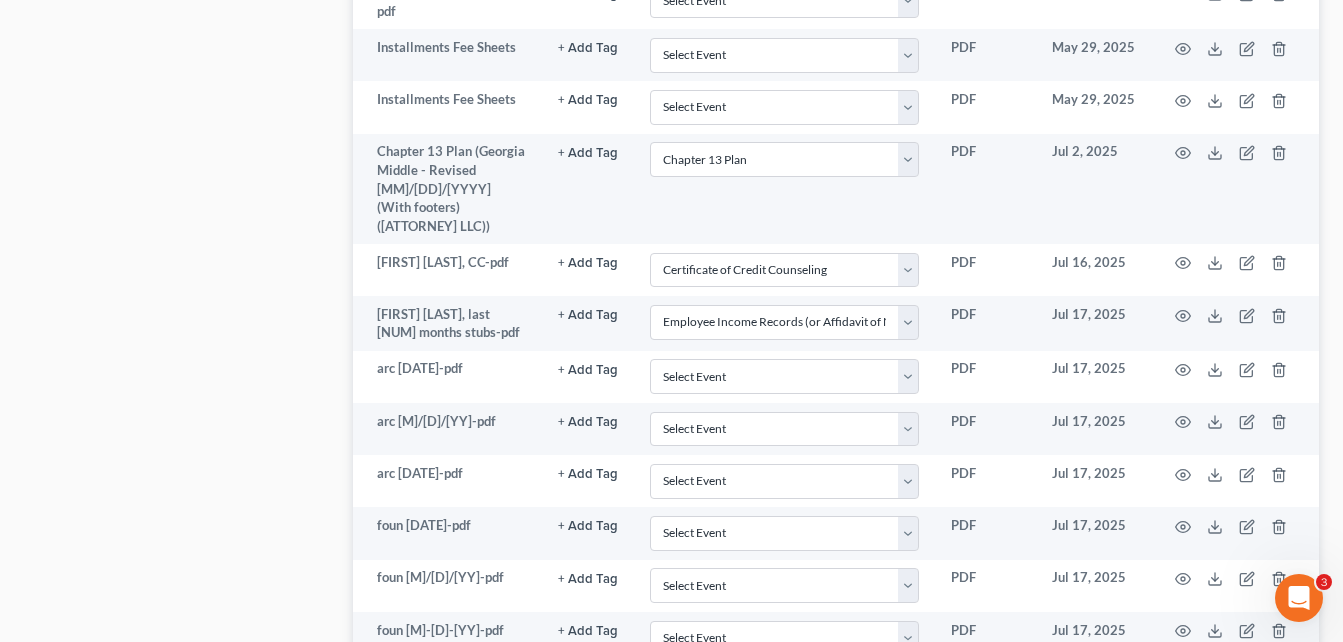 scroll, scrollTop: 1498, scrollLeft: 0, axis: vertical 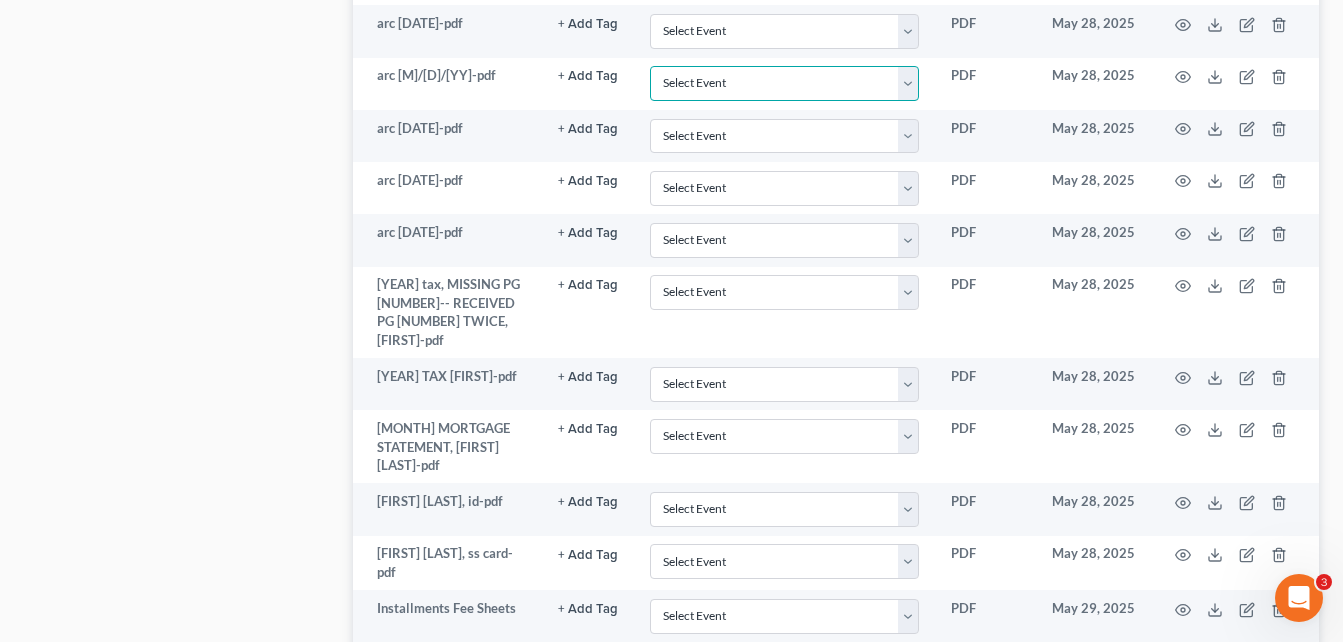 drag, startPoint x: 825, startPoint y: 80, endPoint x: 137, endPoint y: 200, distance: 698.3867 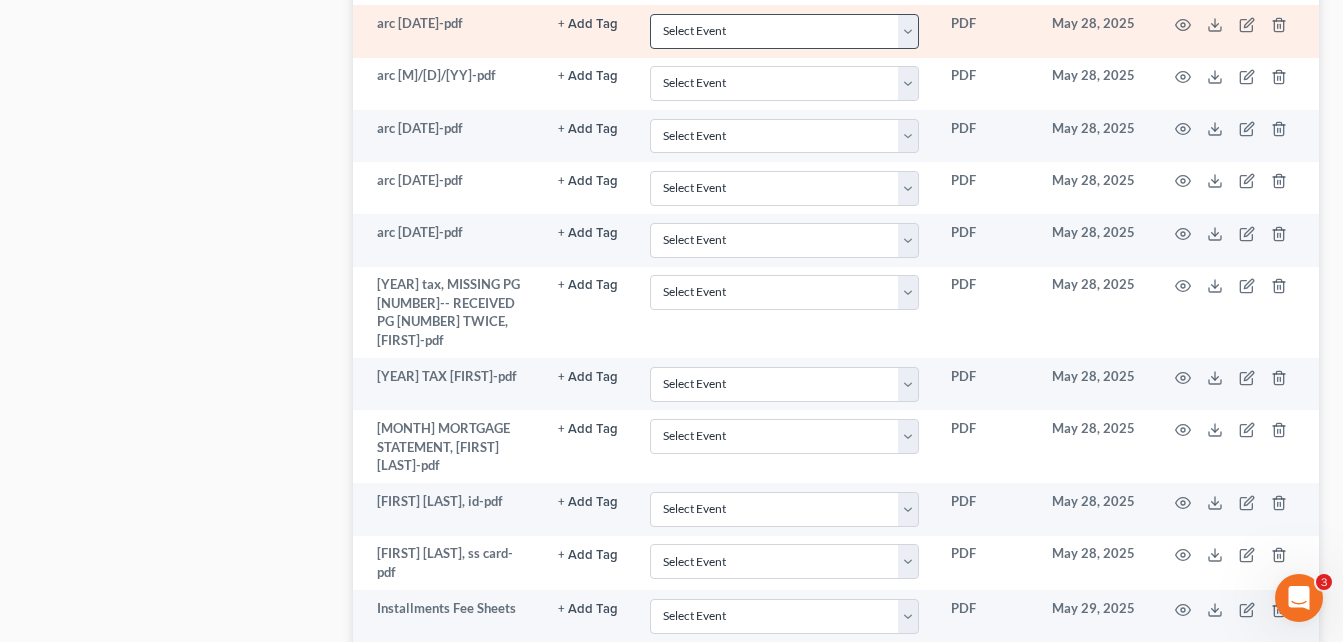 drag, startPoint x: 274, startPoint y: 178, endPoint x: 881, endPoint y: 29, distance: 625.02 